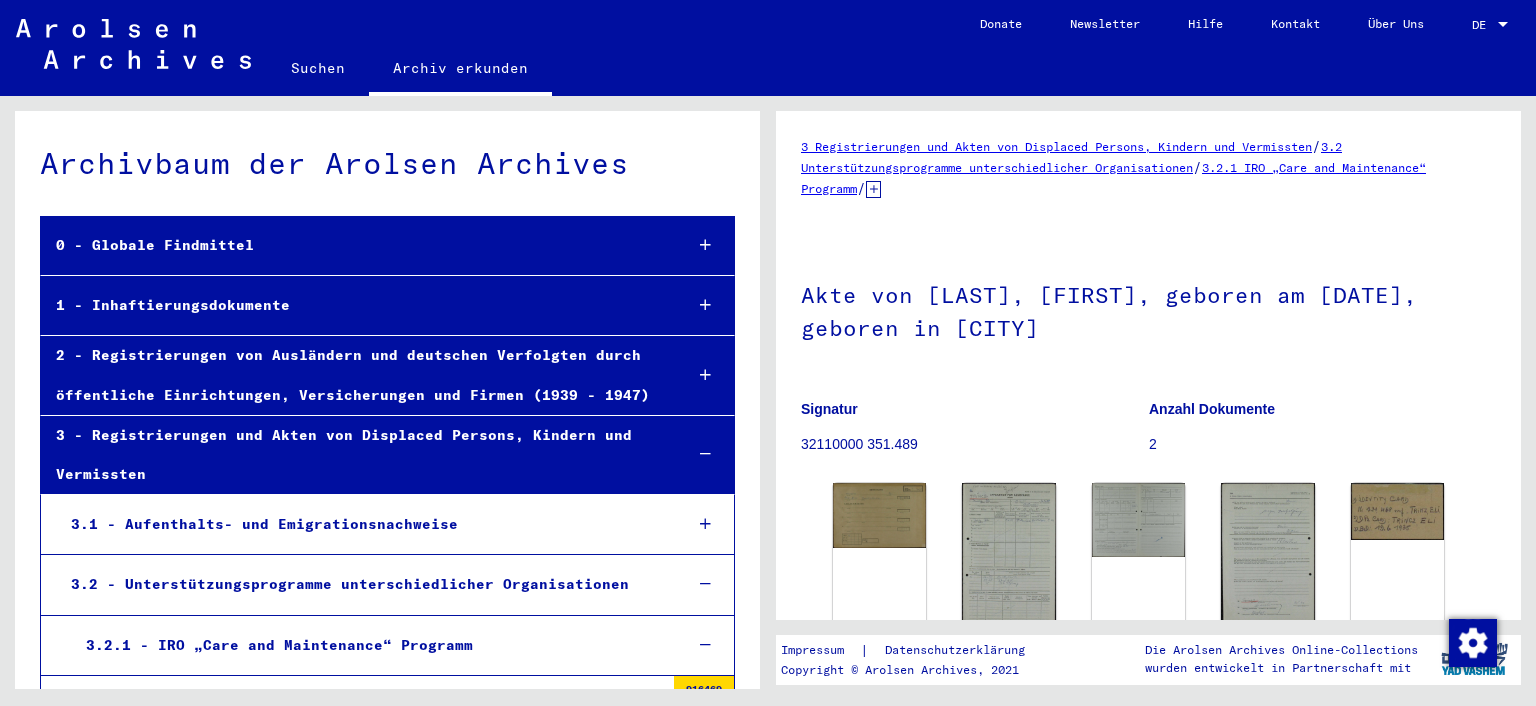 scroll, scrollTop: 0, scrollLeft: 0, axis: both 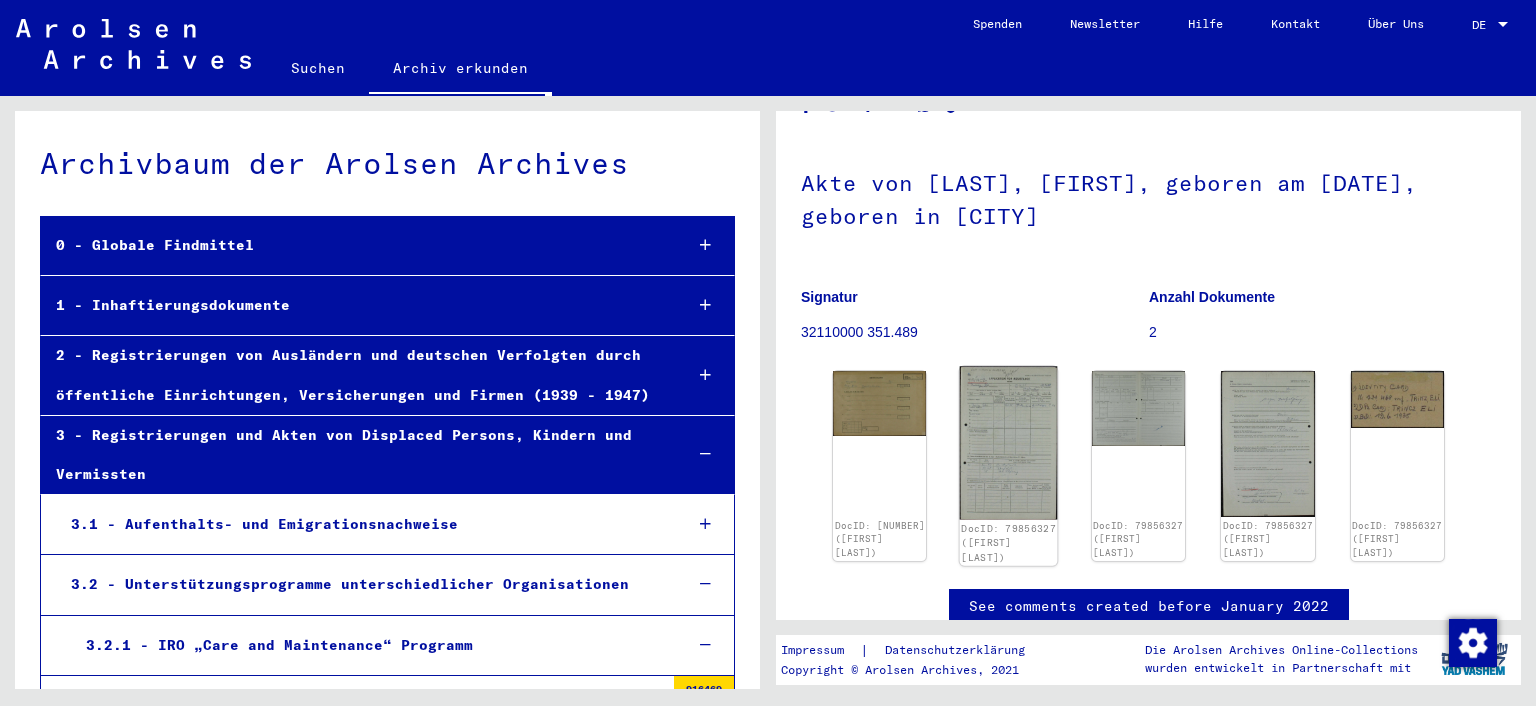 click 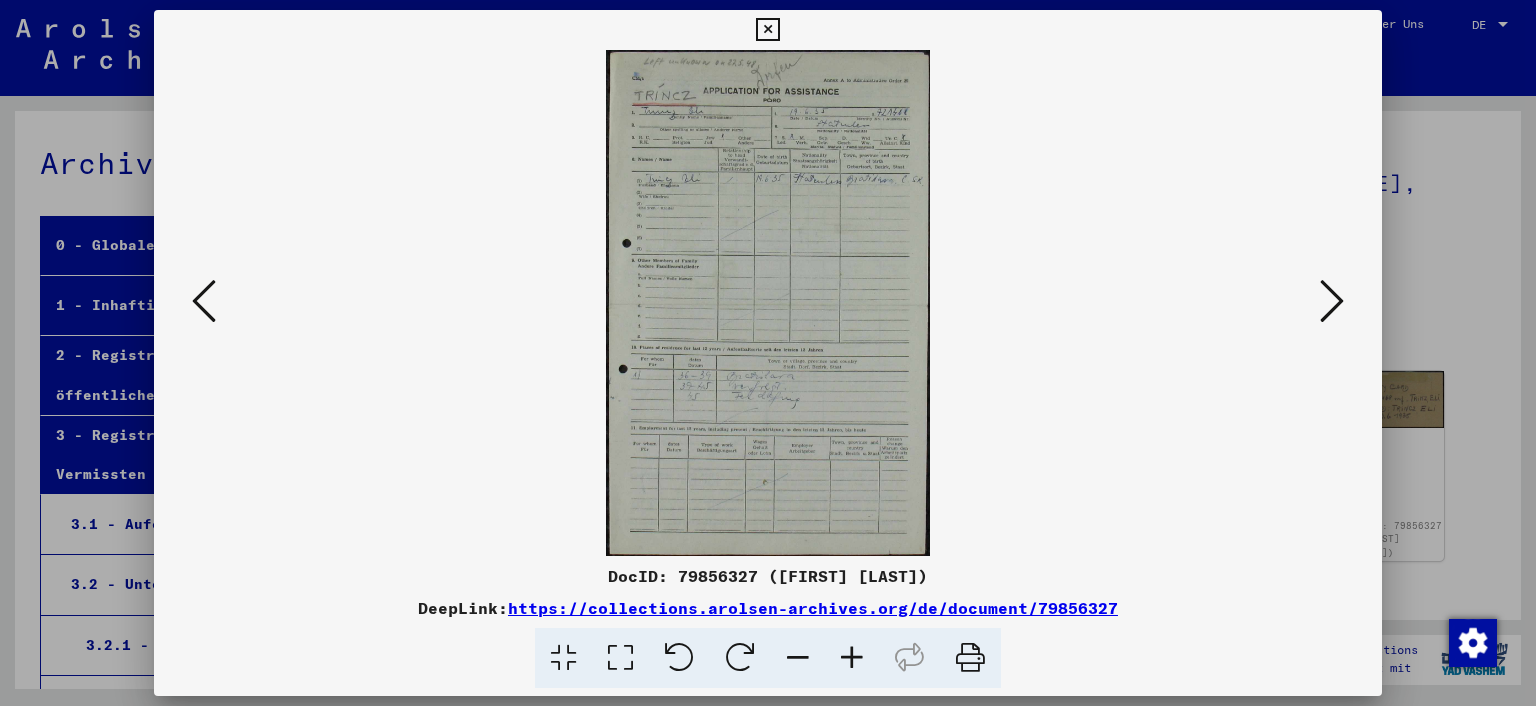 click at bounding box center (852, 658) 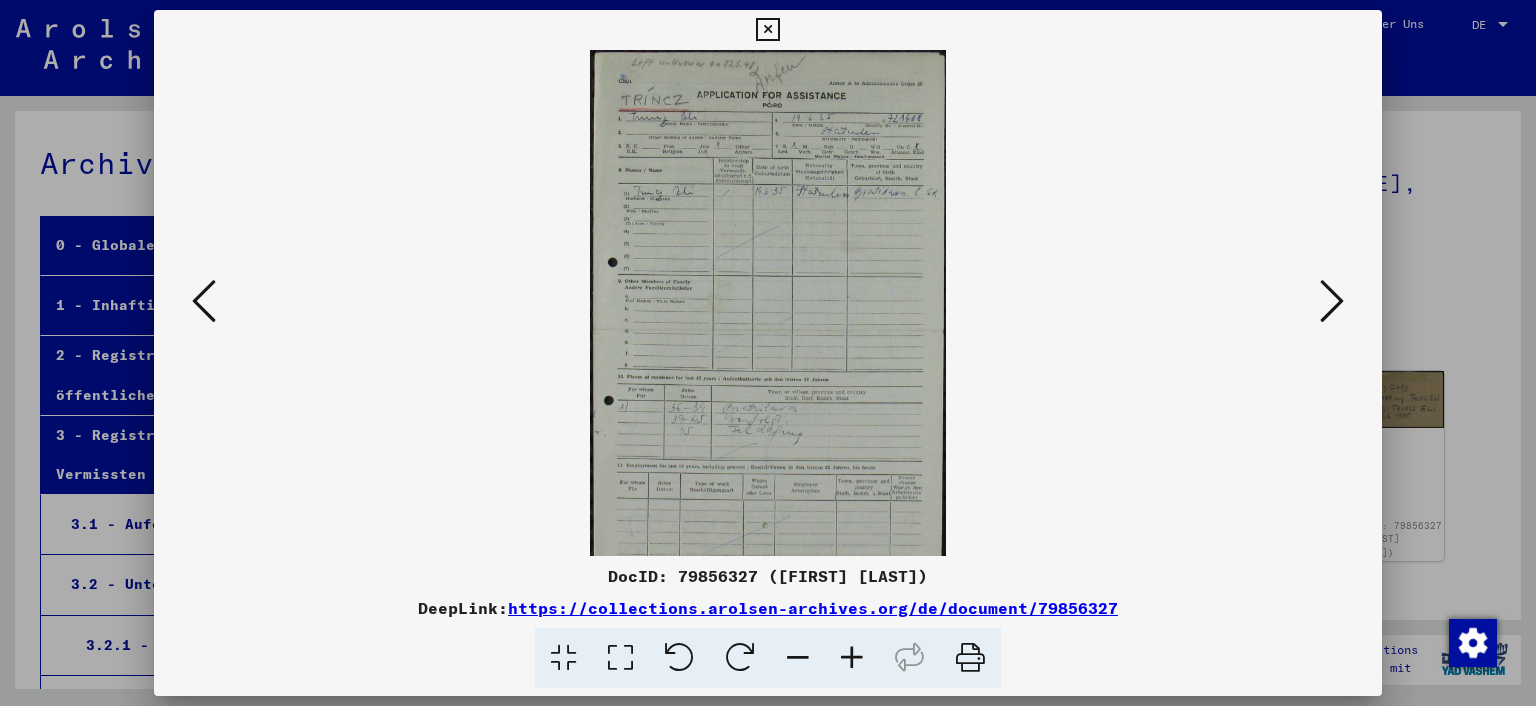 click at bounding box center [852, 658] 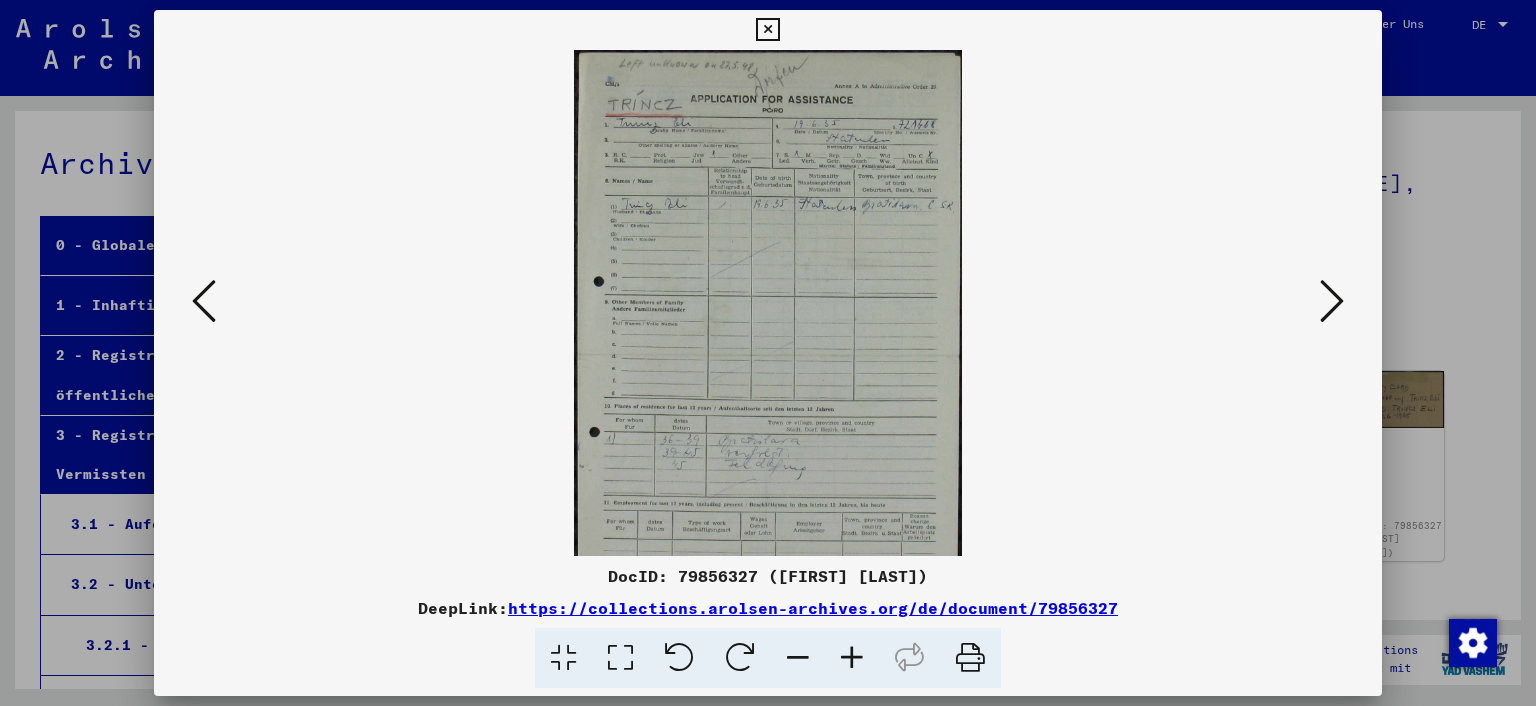 click at bounding box center (852, 658) 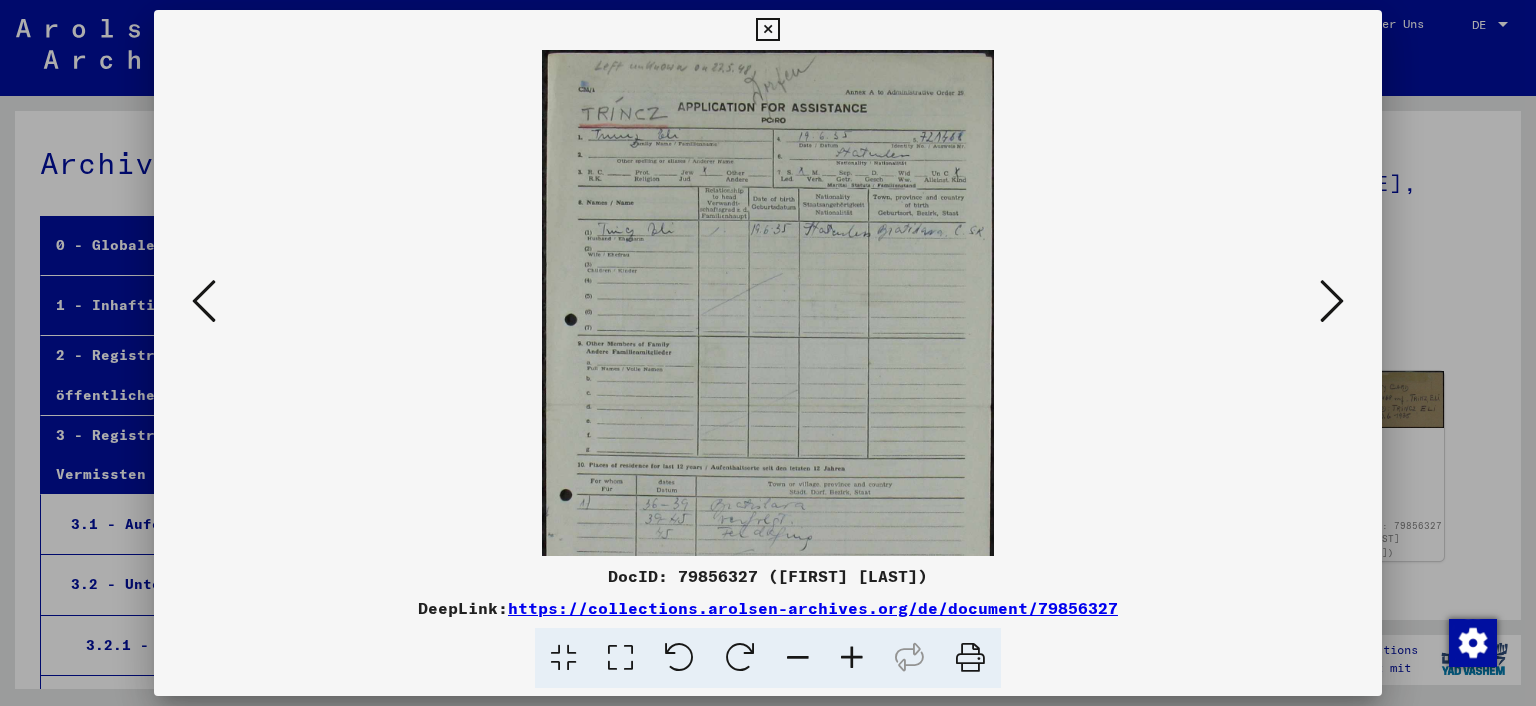 click at bounding box center (852, 658) 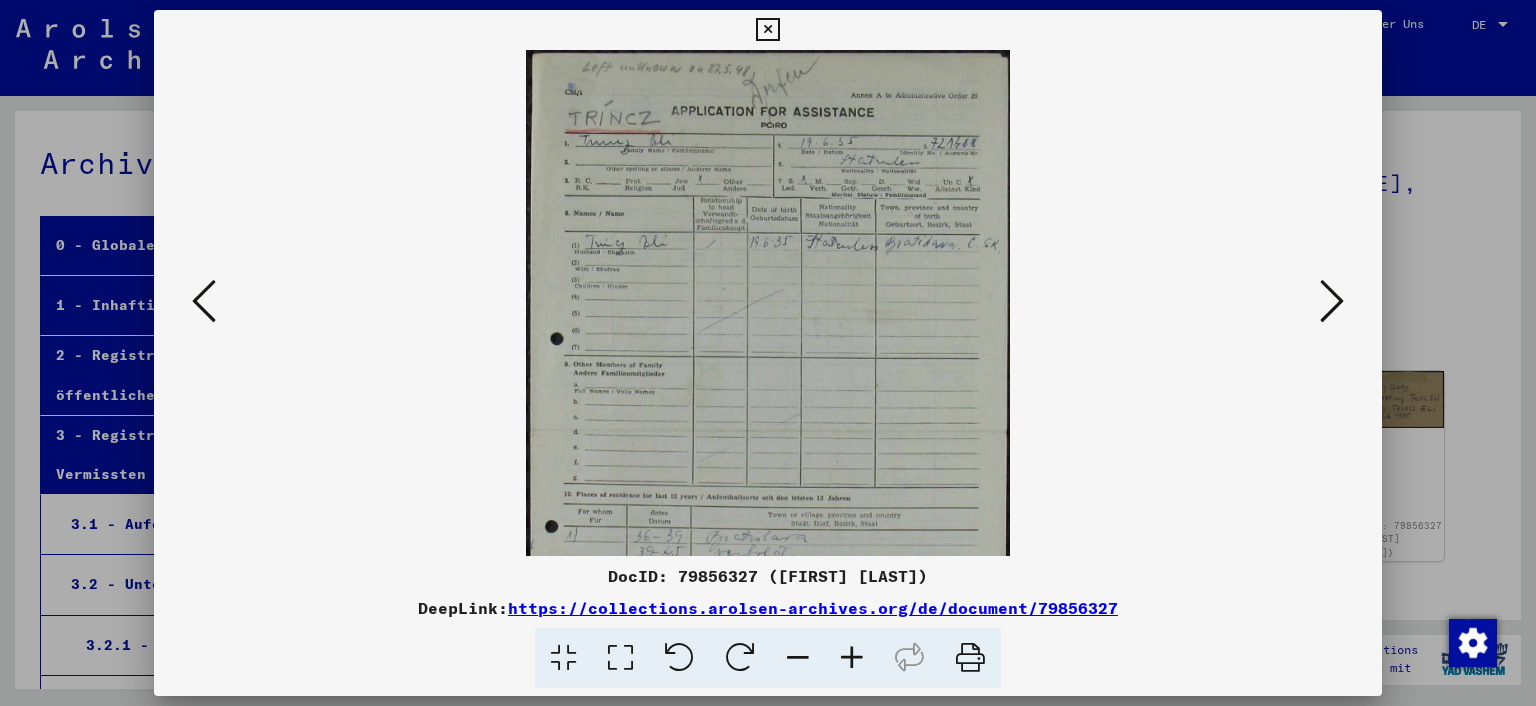 click at bounding box center (852, 658) 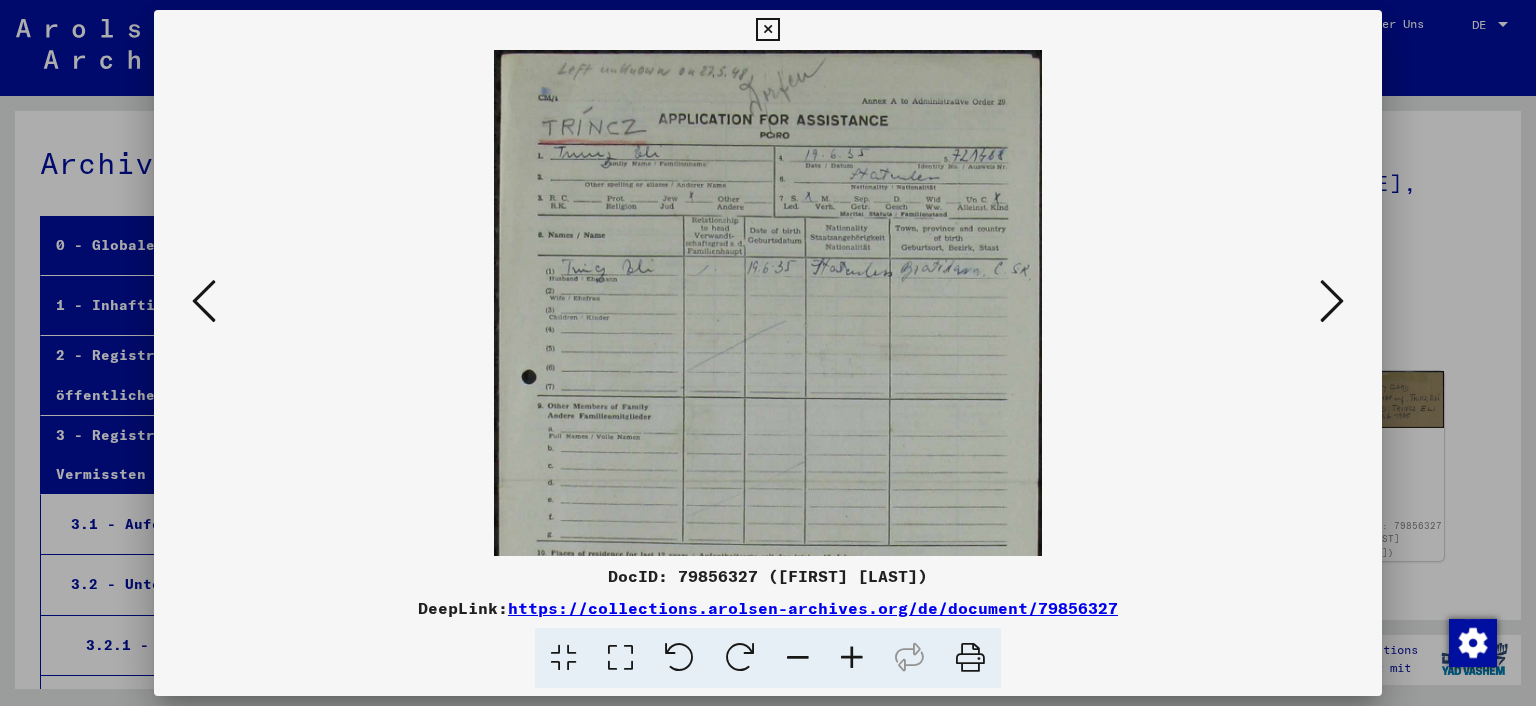 click at bounding box center (852, 658) 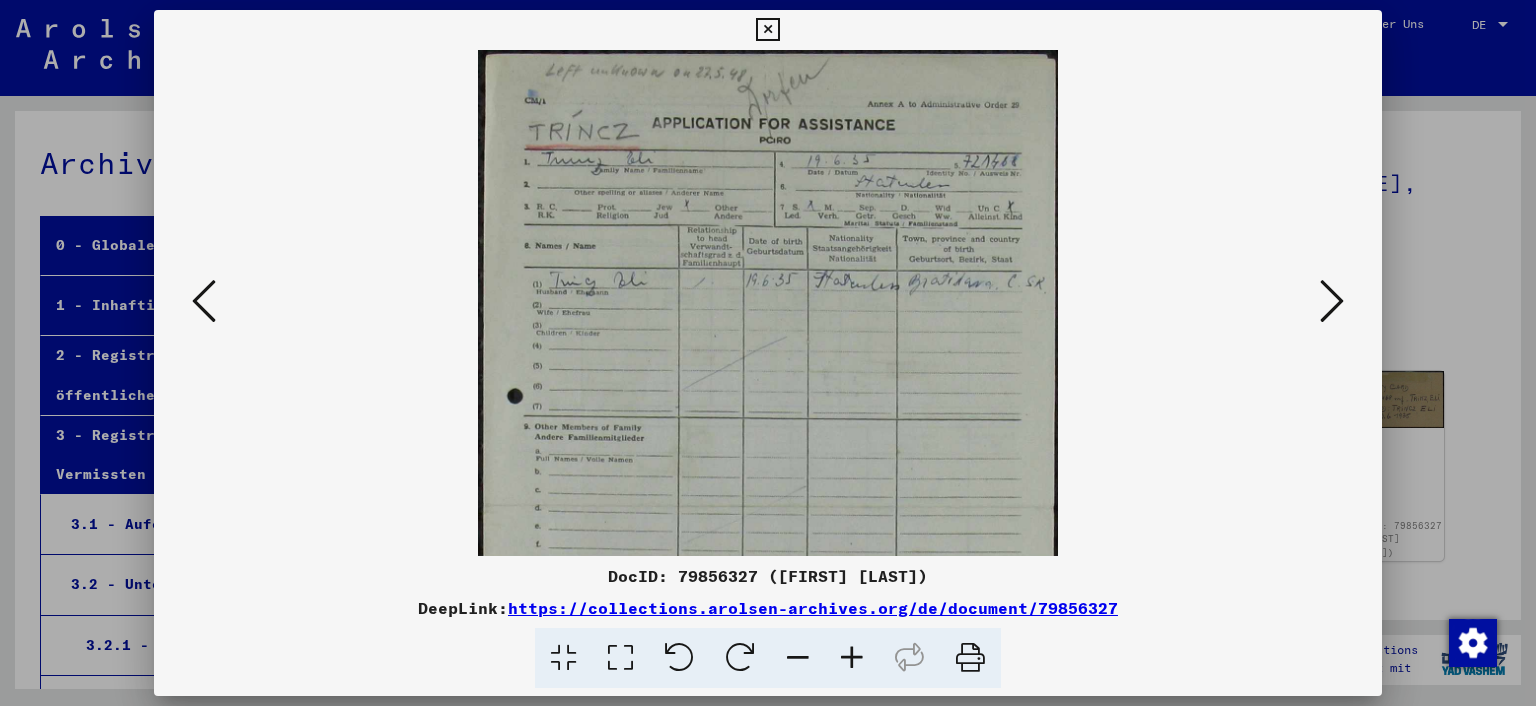 click at bounding box center (852, 658) 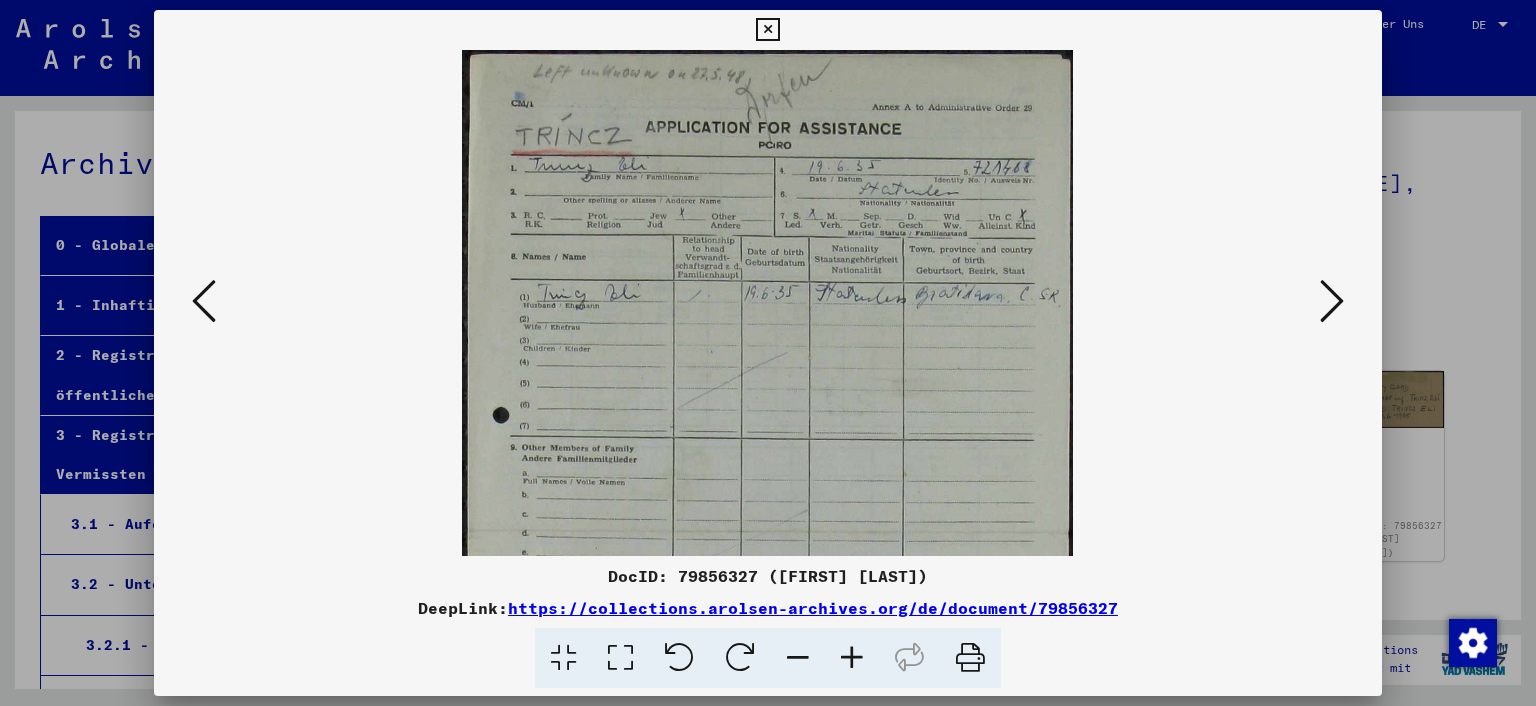 click at bounding box center [852, 658] 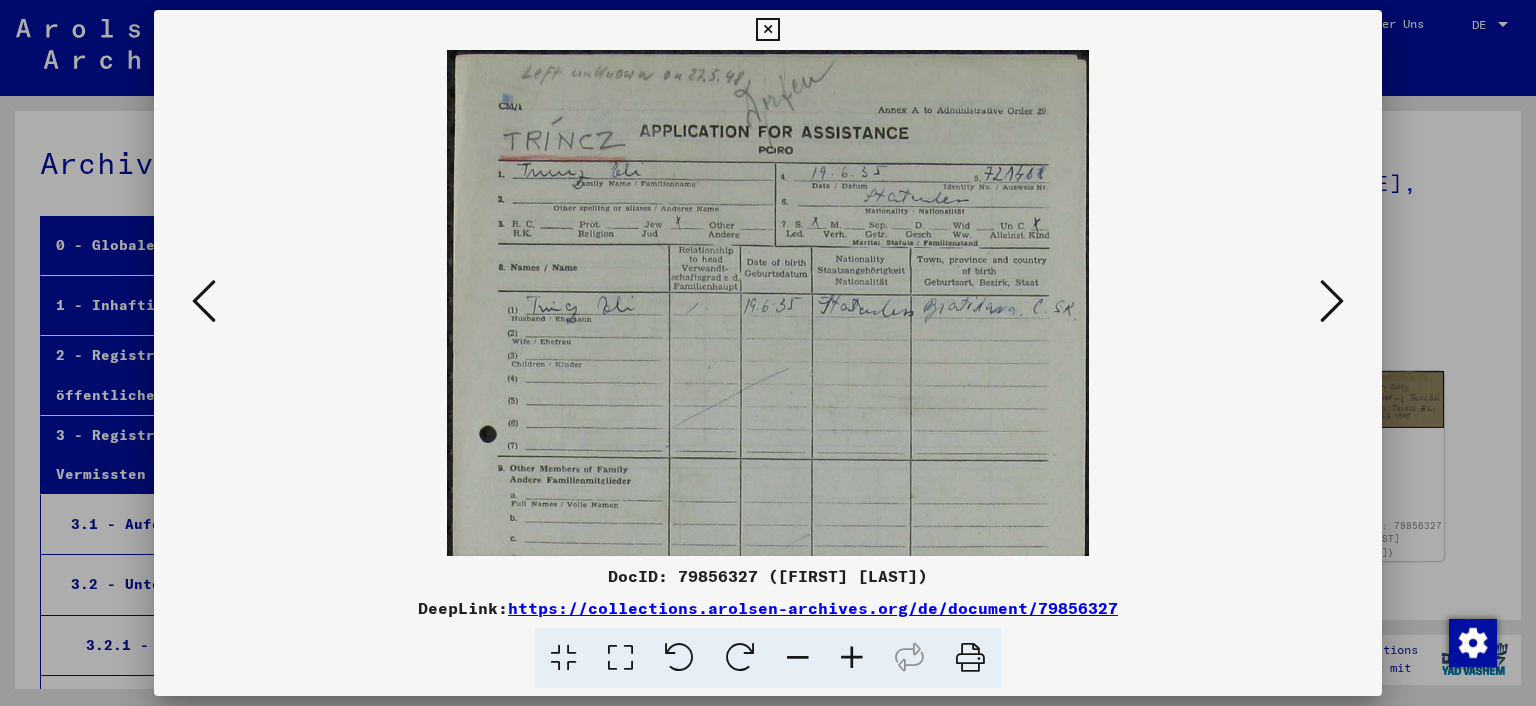 click at bounding box center (852, 658) 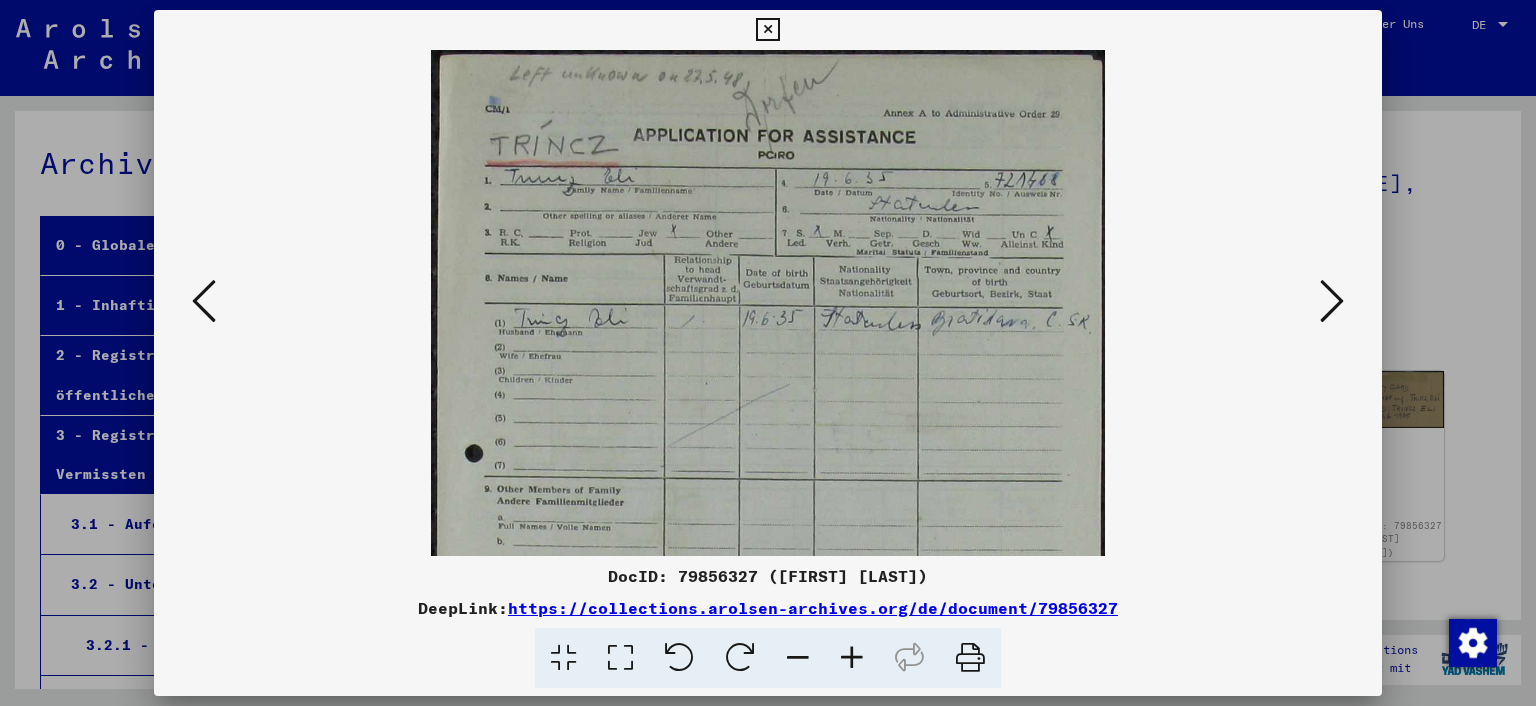 click at bounding box center [852, 658] 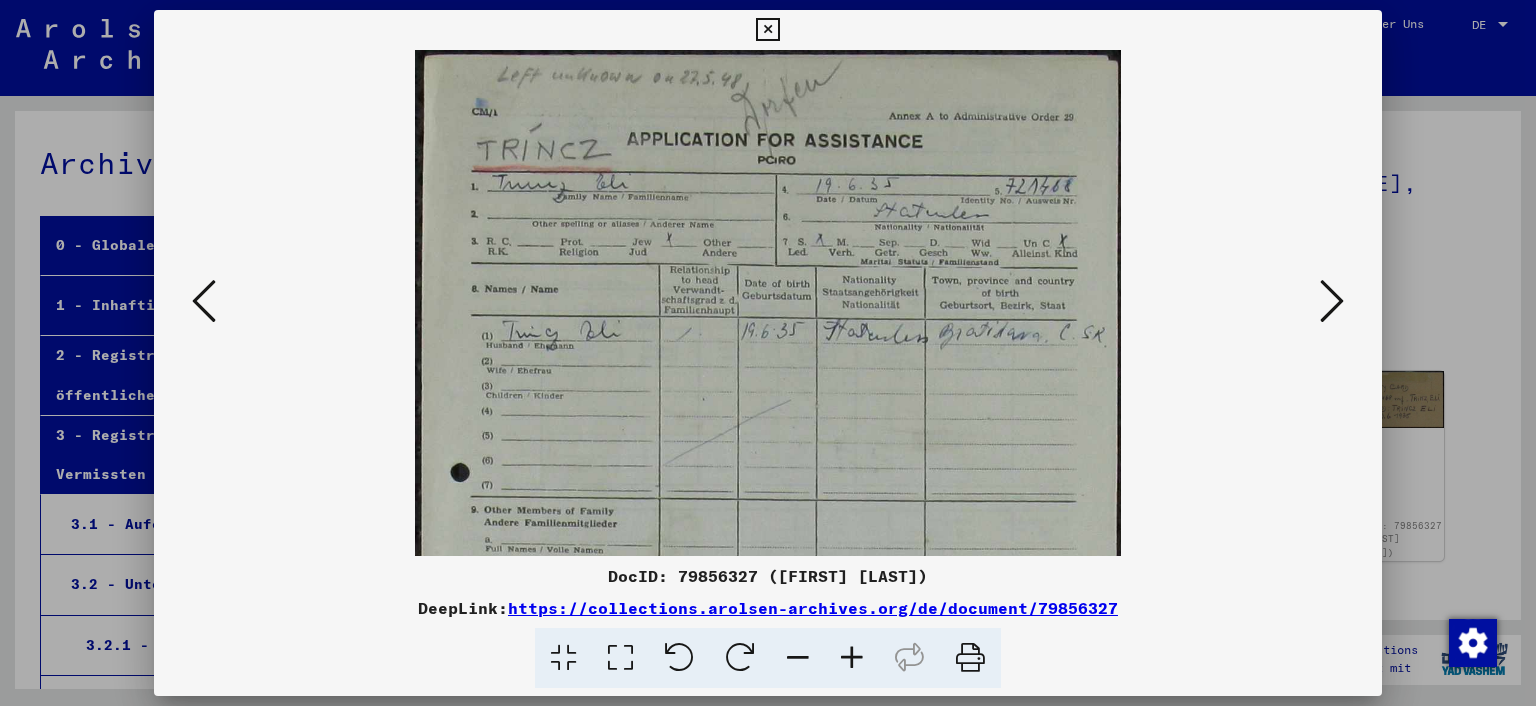click at bounding box center [852, 658] 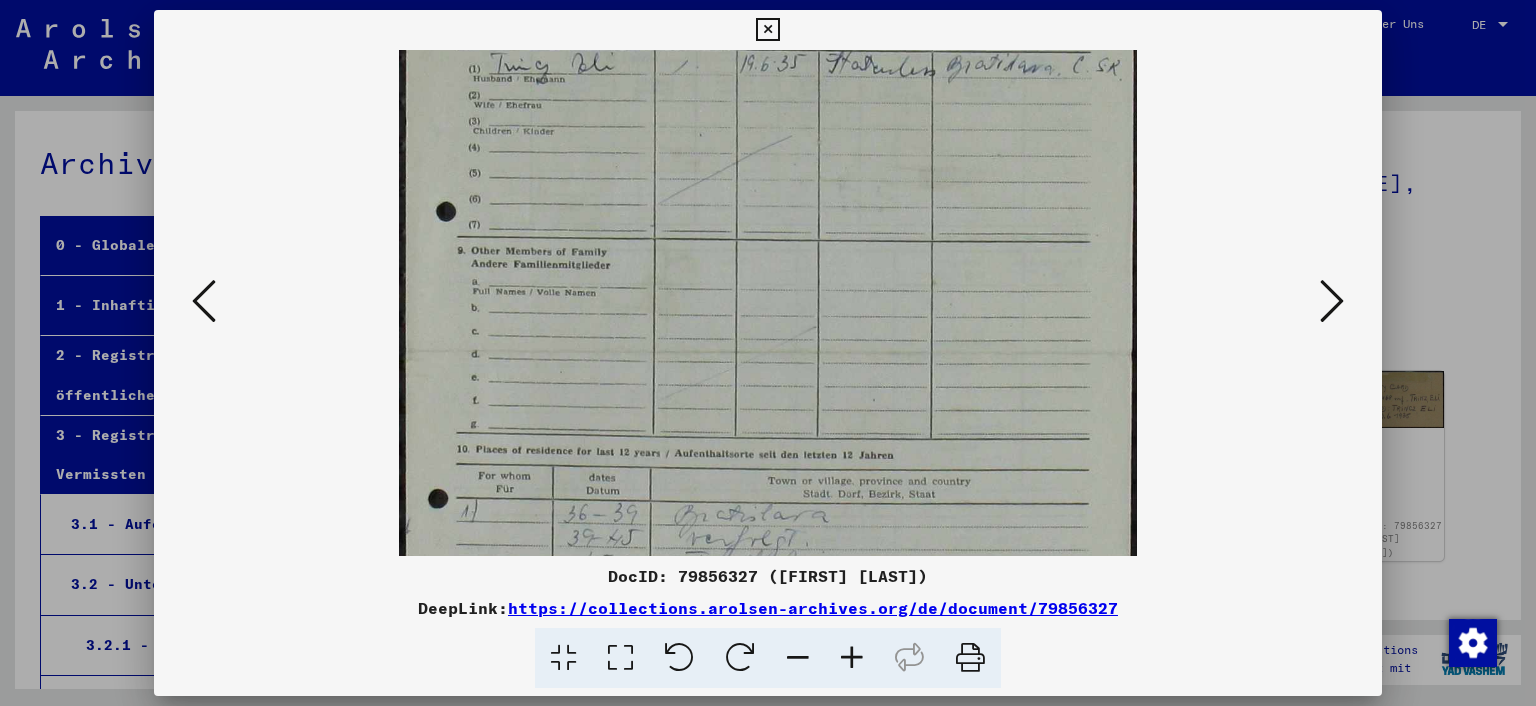 drag, startPoint x: 899, startPoint y: 404, endPoint x: 878, endPoint y: 131, distance: 273.8065 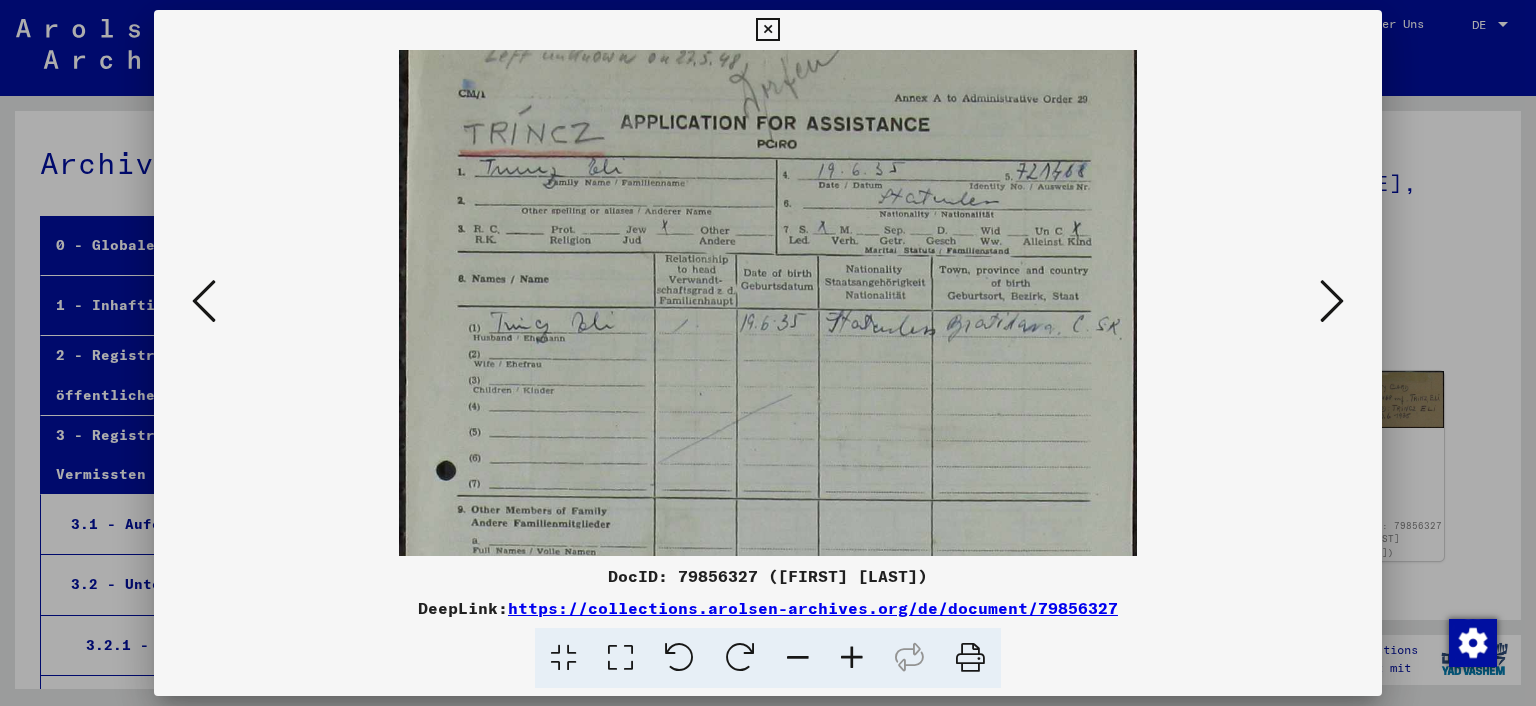 scroll, scrollTop: 20, scrollLeft: 0, axis: vertical 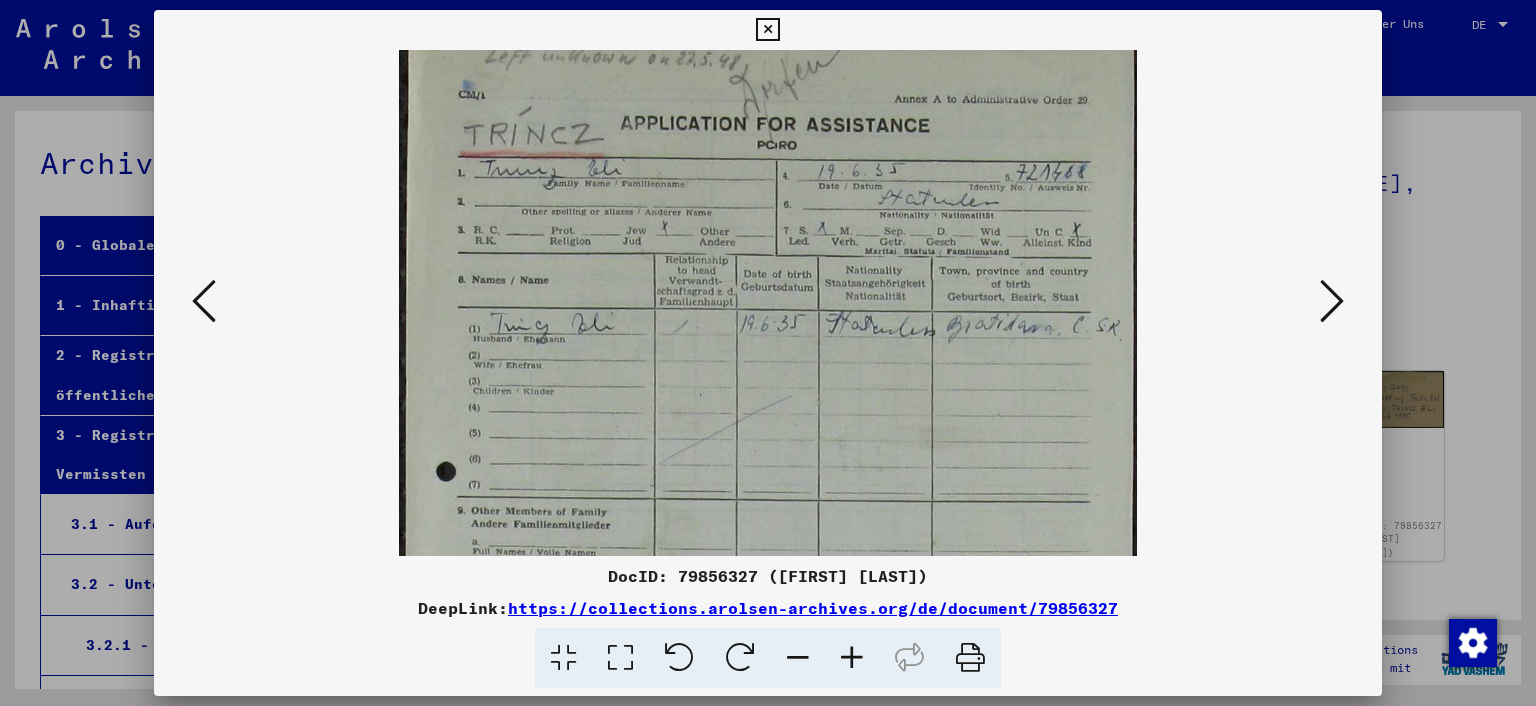 drag, startPoint x: 800, startPoint y: 224, endPoint x: 841, endPoint y: 654, distance: 431.95023 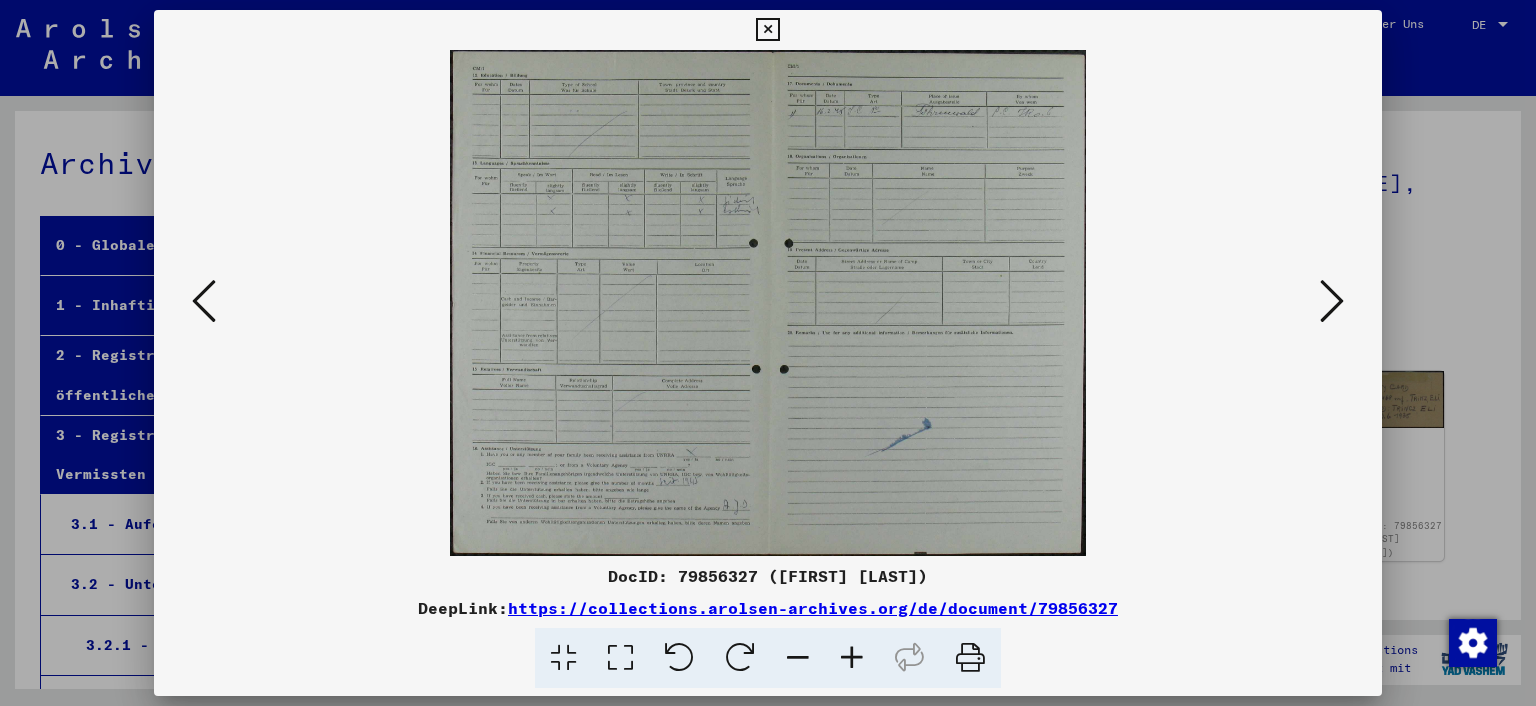scroll, scrollTop: 0, scrollLeft: 0, axis: both 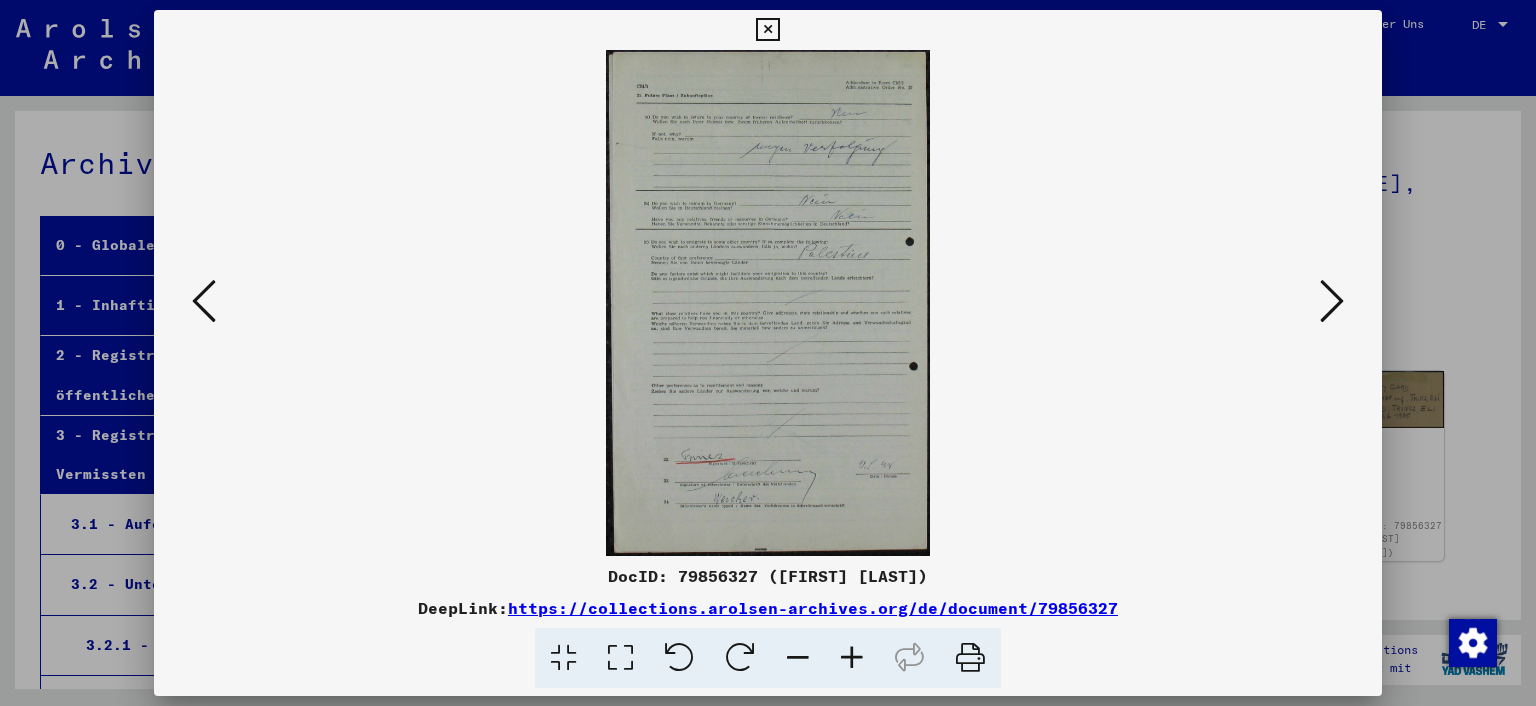 click at bounding box center (852, 658) 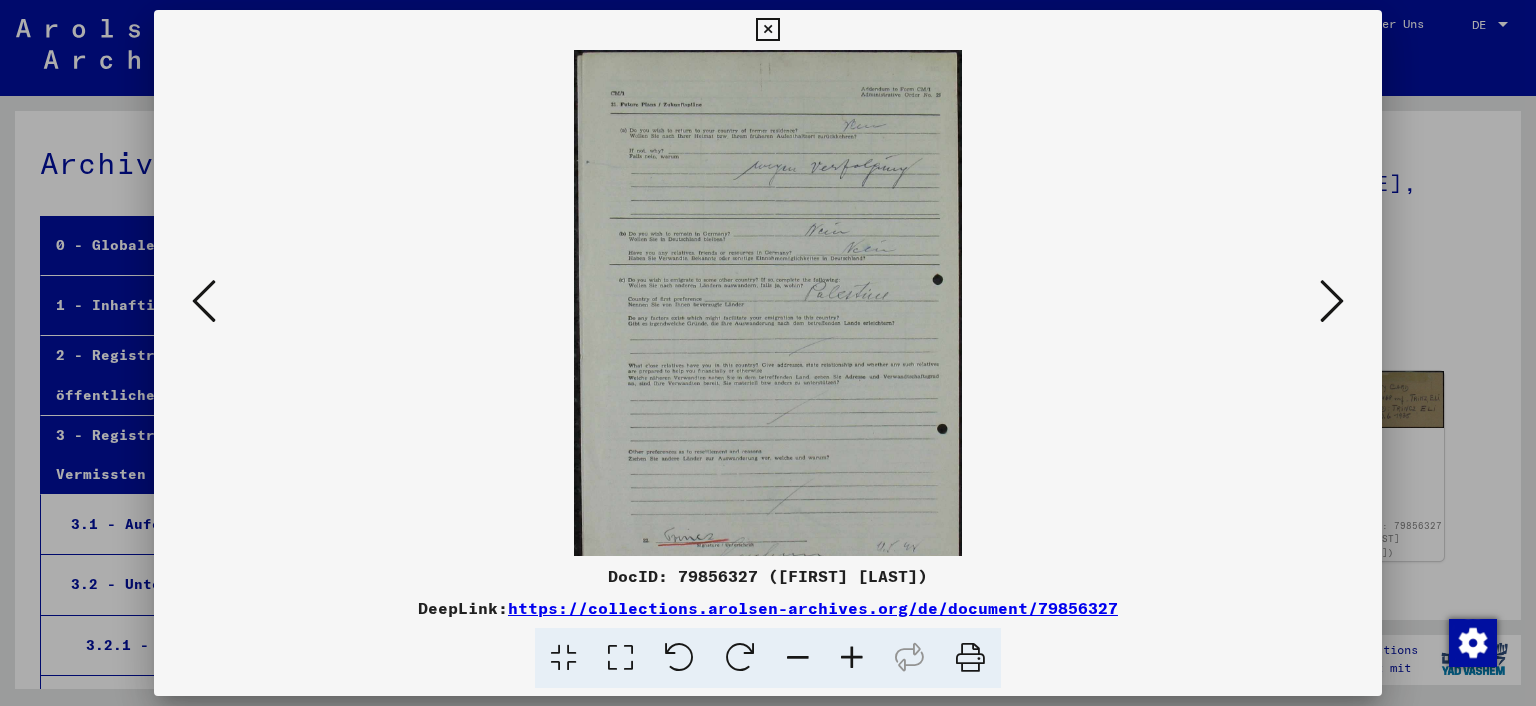 click at bounding box center (852, 658) 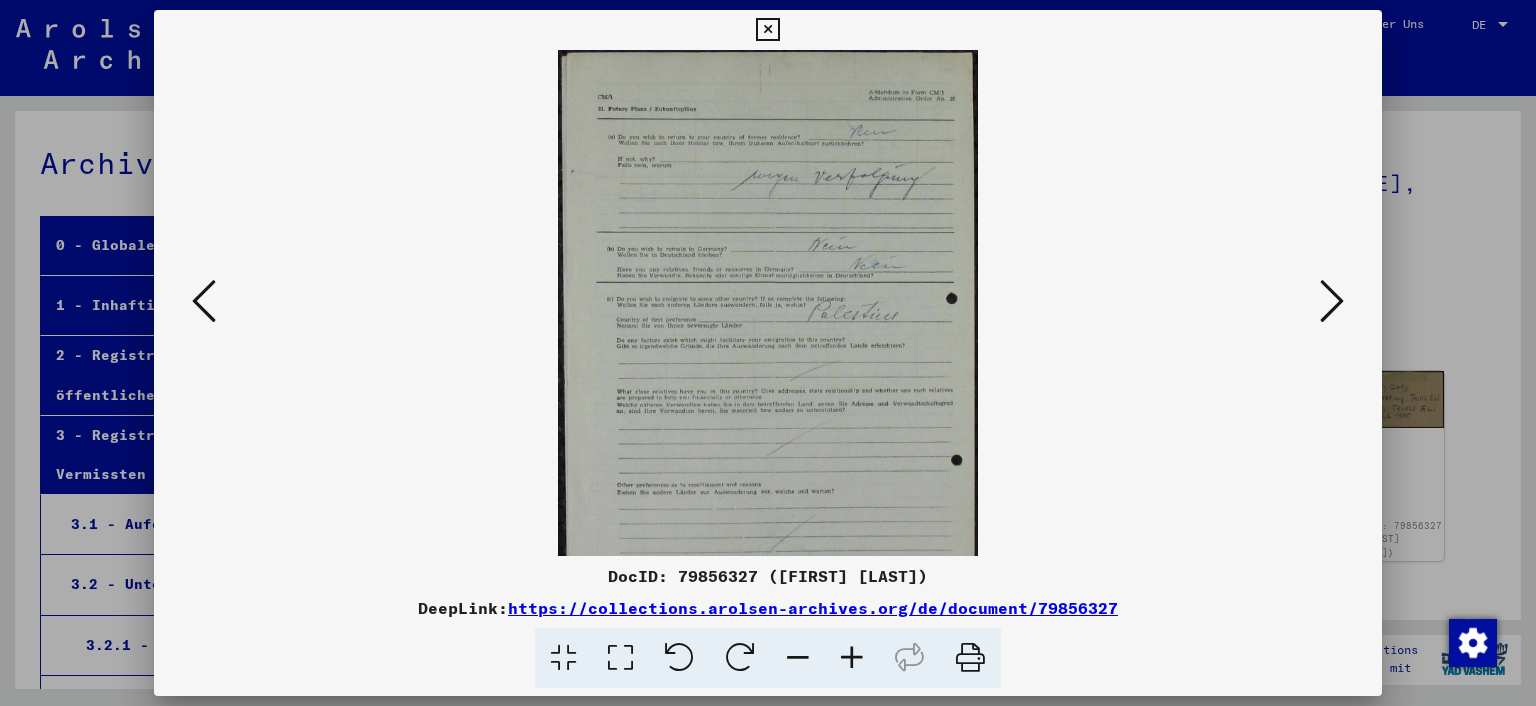 click at bounding box center [852, 658] 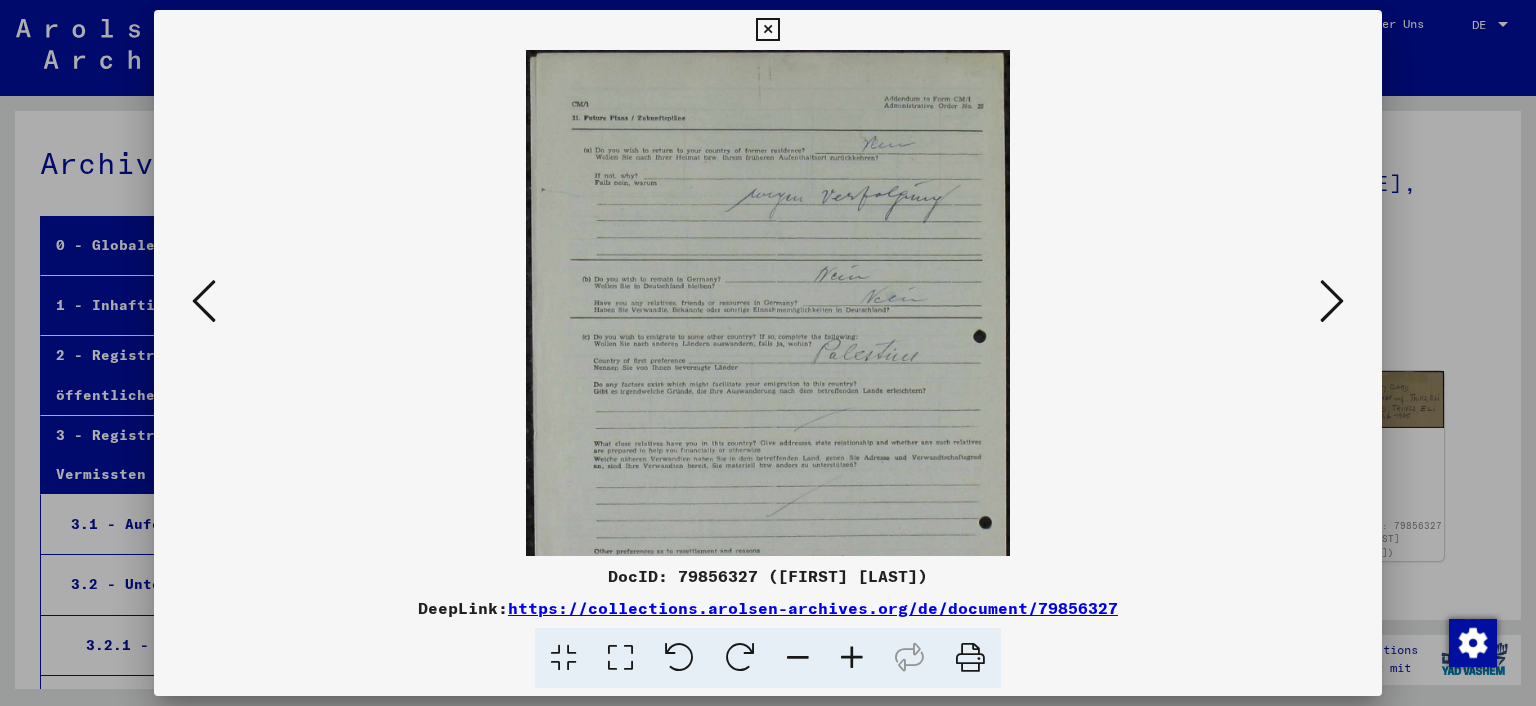 click at bounding box center (852, 658) 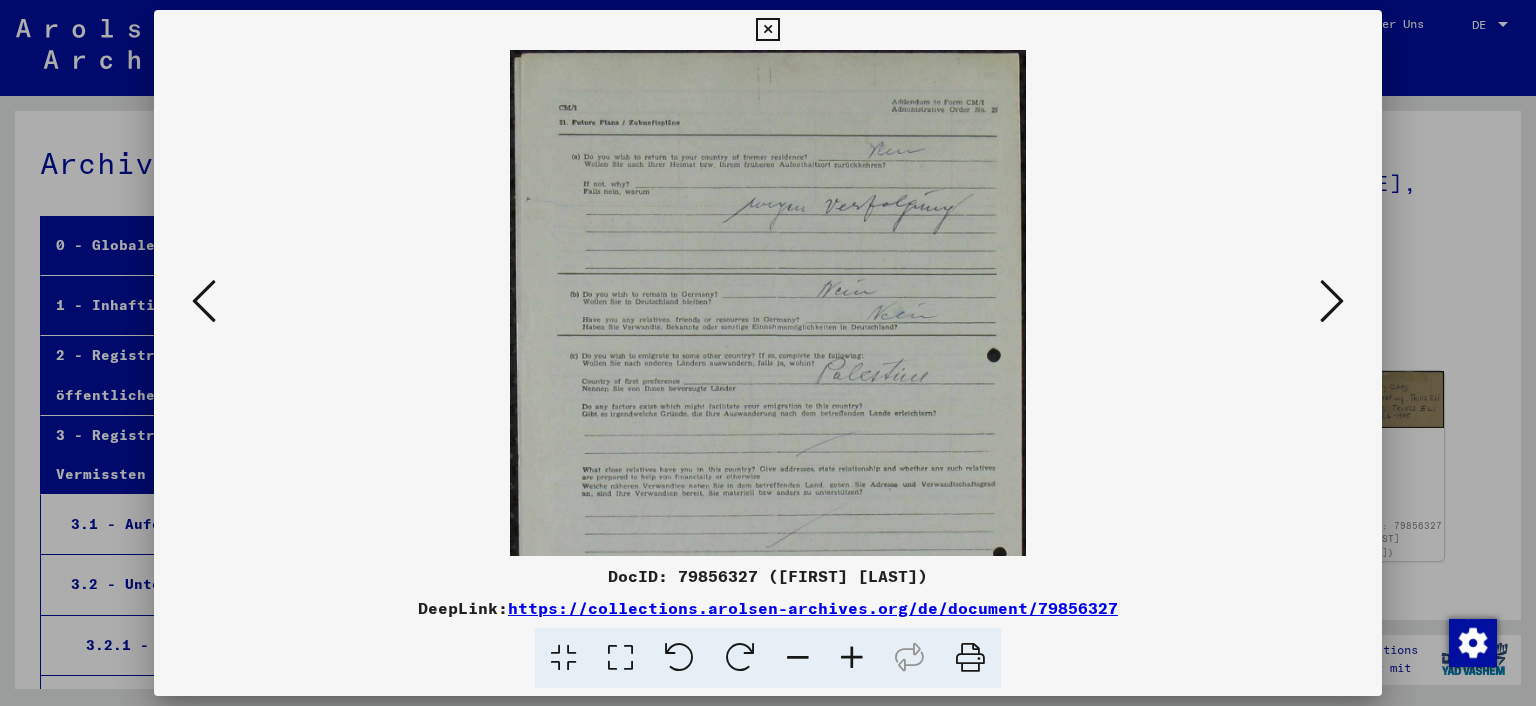 click at bounding box center [852, 658] 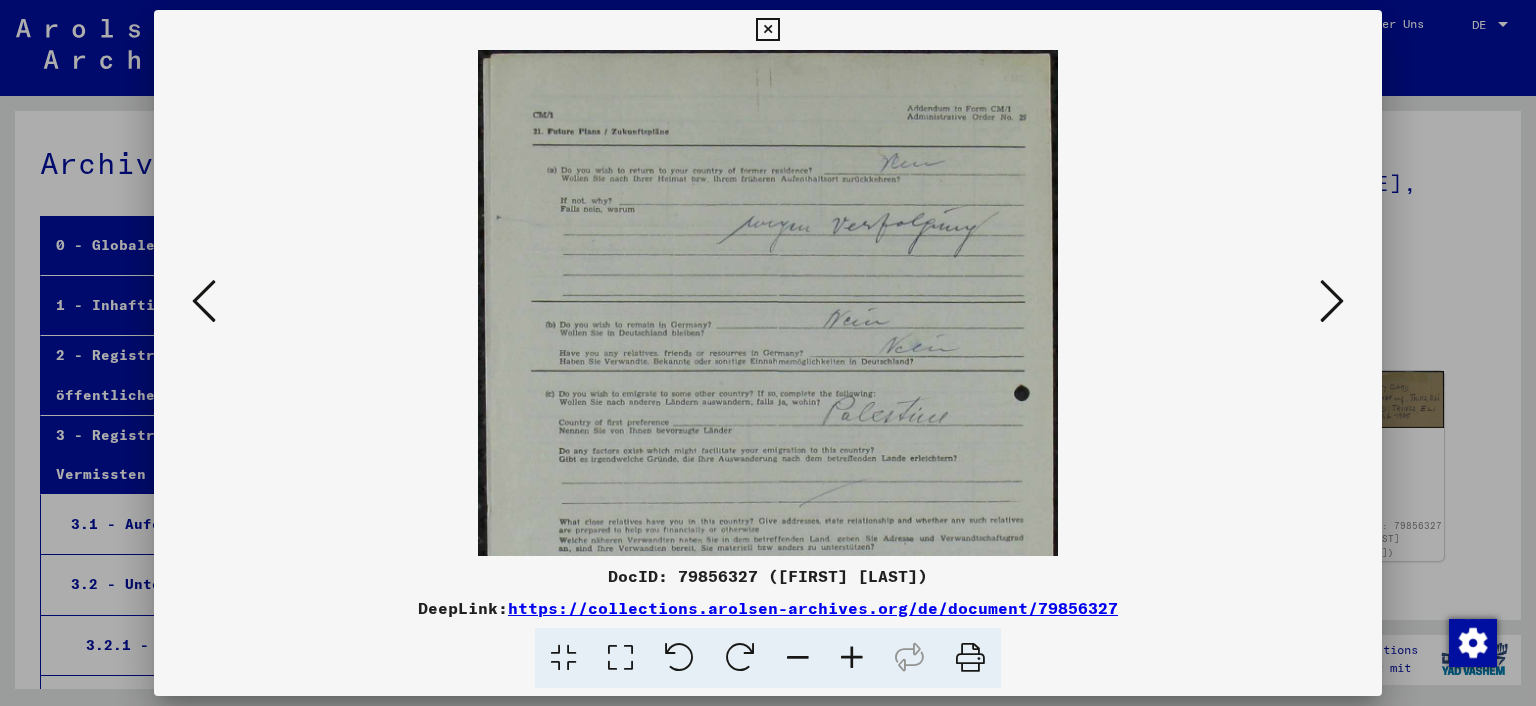 click at bounding box center [852, 658] 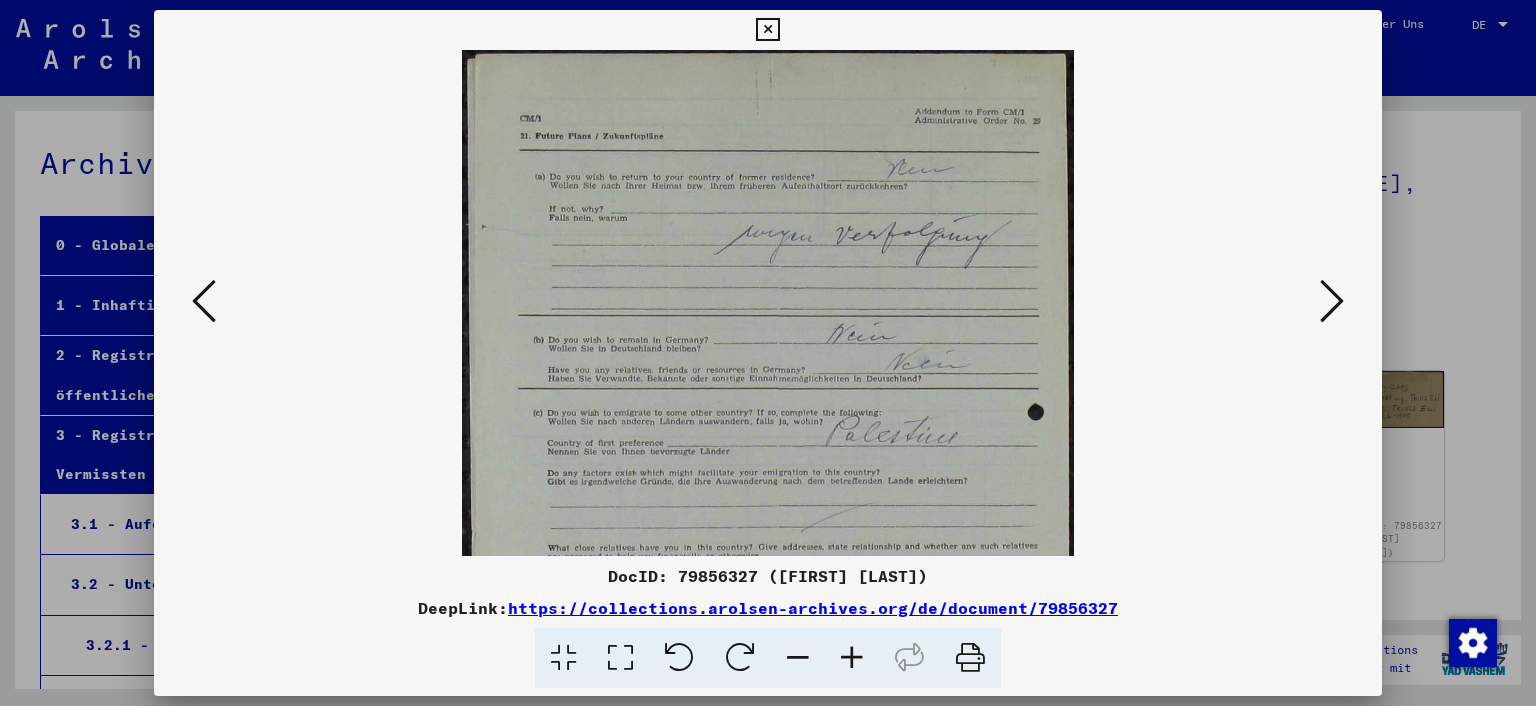 click at bounding box center (852, 658) 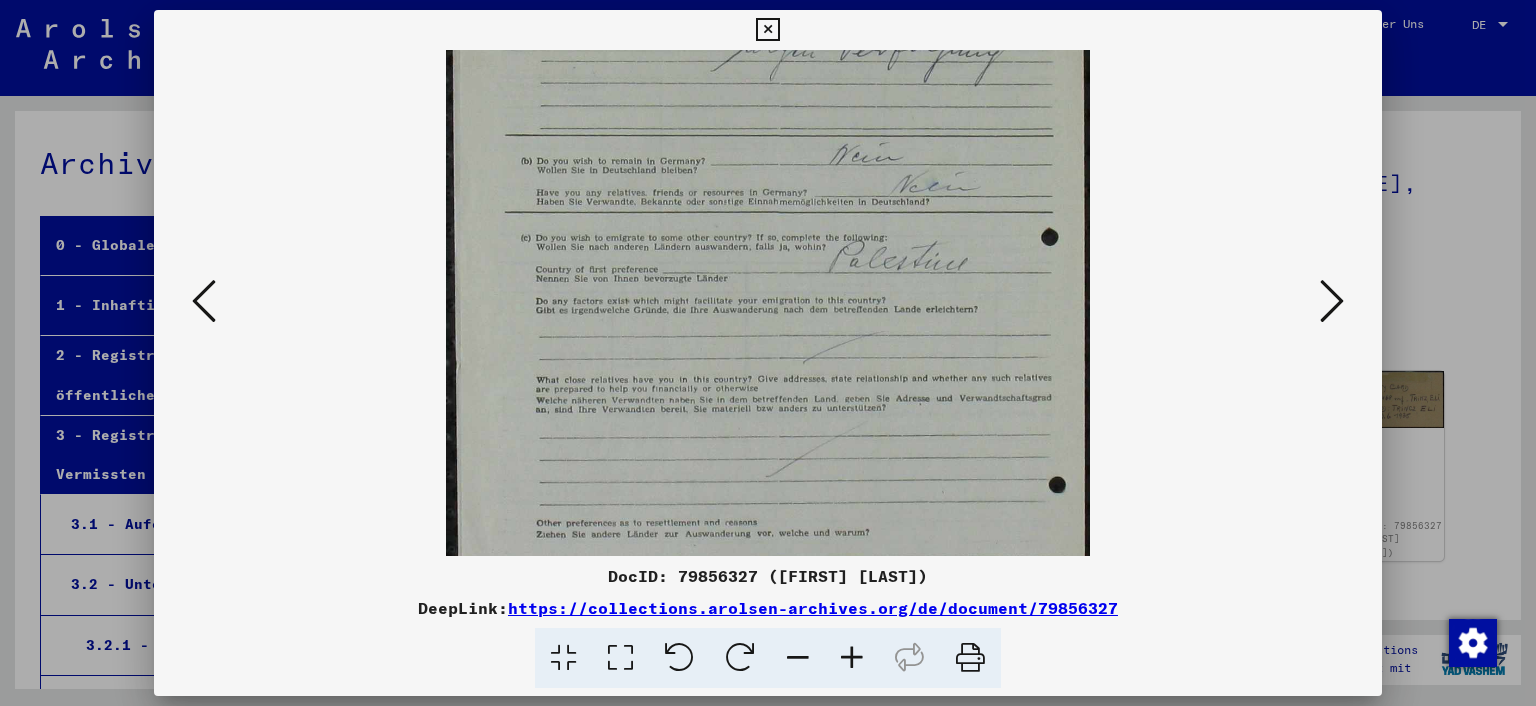 drag, startPoint x: 829, startPoint y: 375, endPoint x: 810, endPoint y: 182, distance: 193.93298 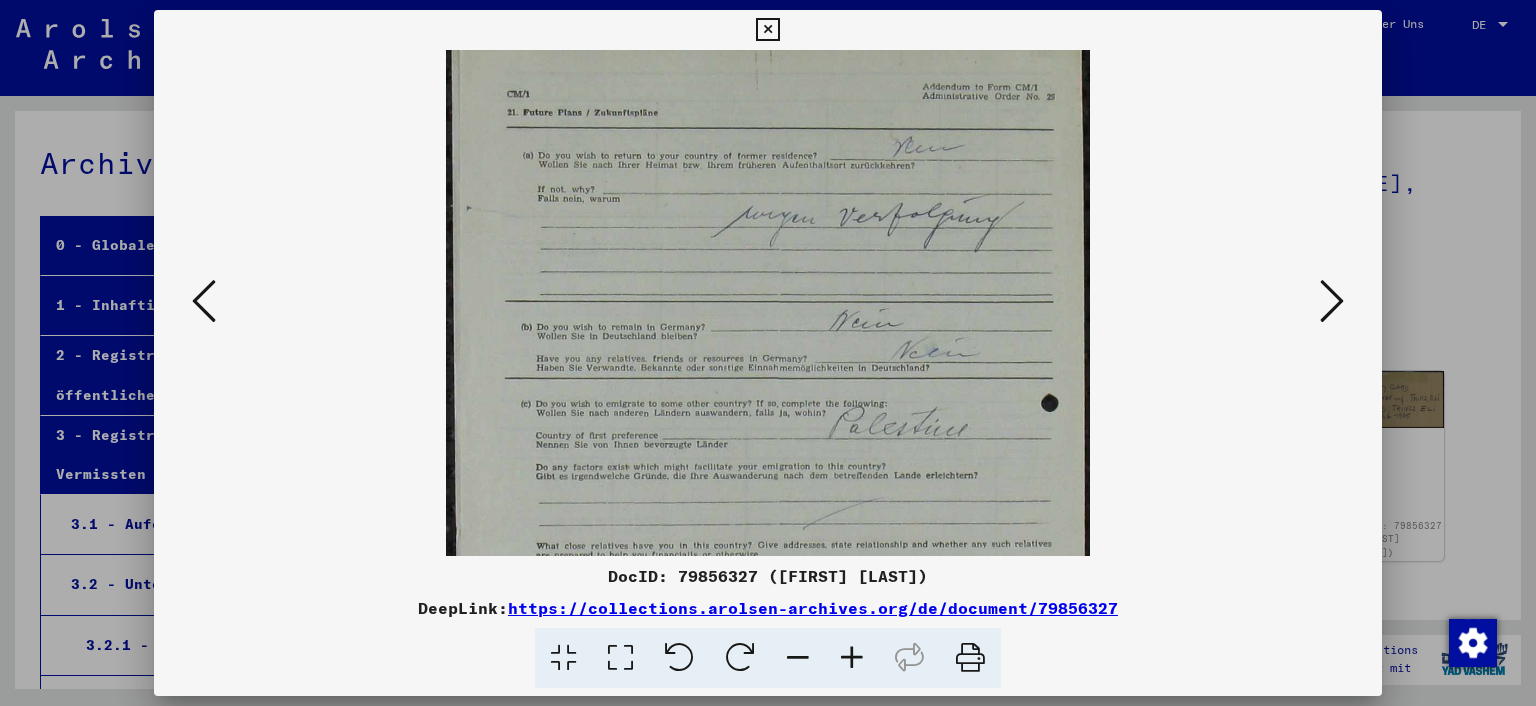 scroll, scrollTop: 0, scrollLeft: 0, axis: both 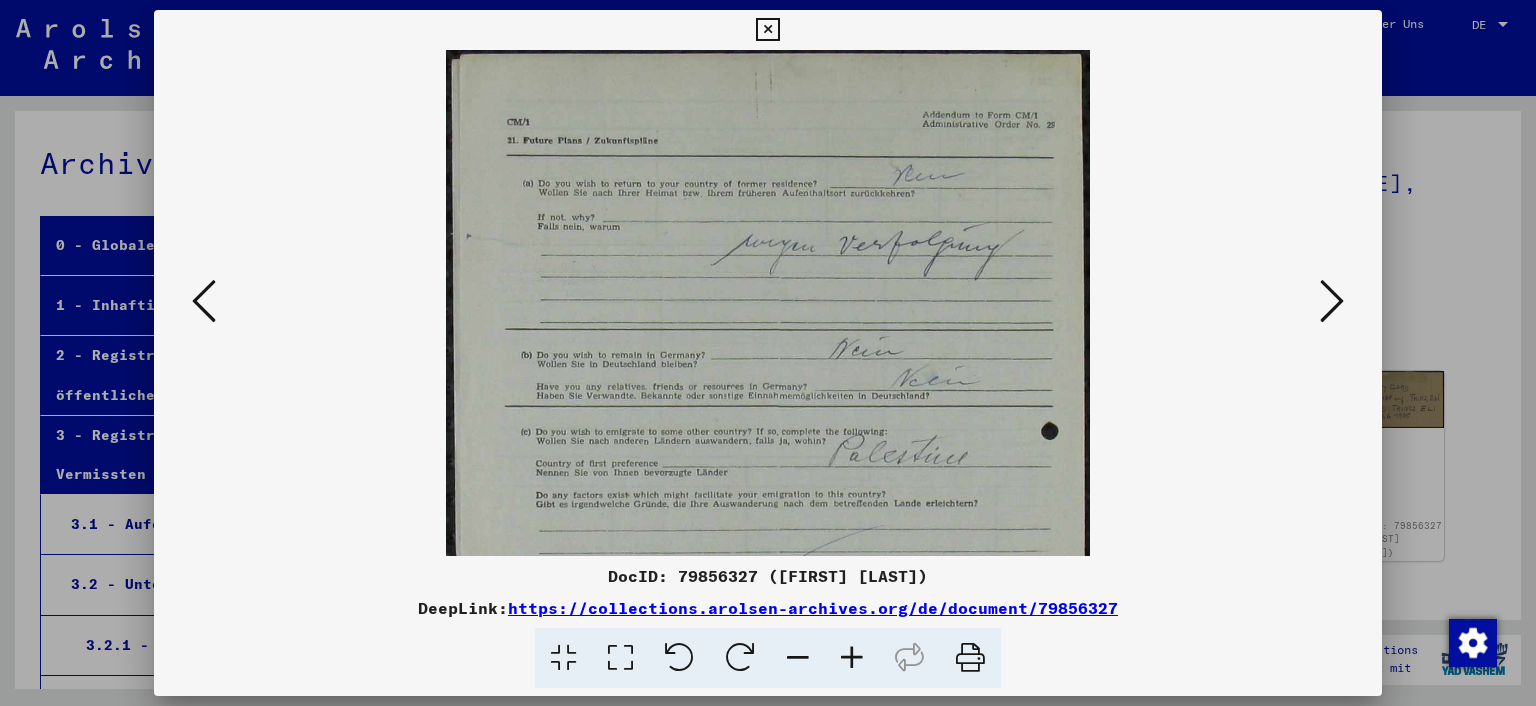 drag, startPoint x: 922, startPoint y: 242, endPoint x: 921, endPoint y: 526, distance: 284.00177 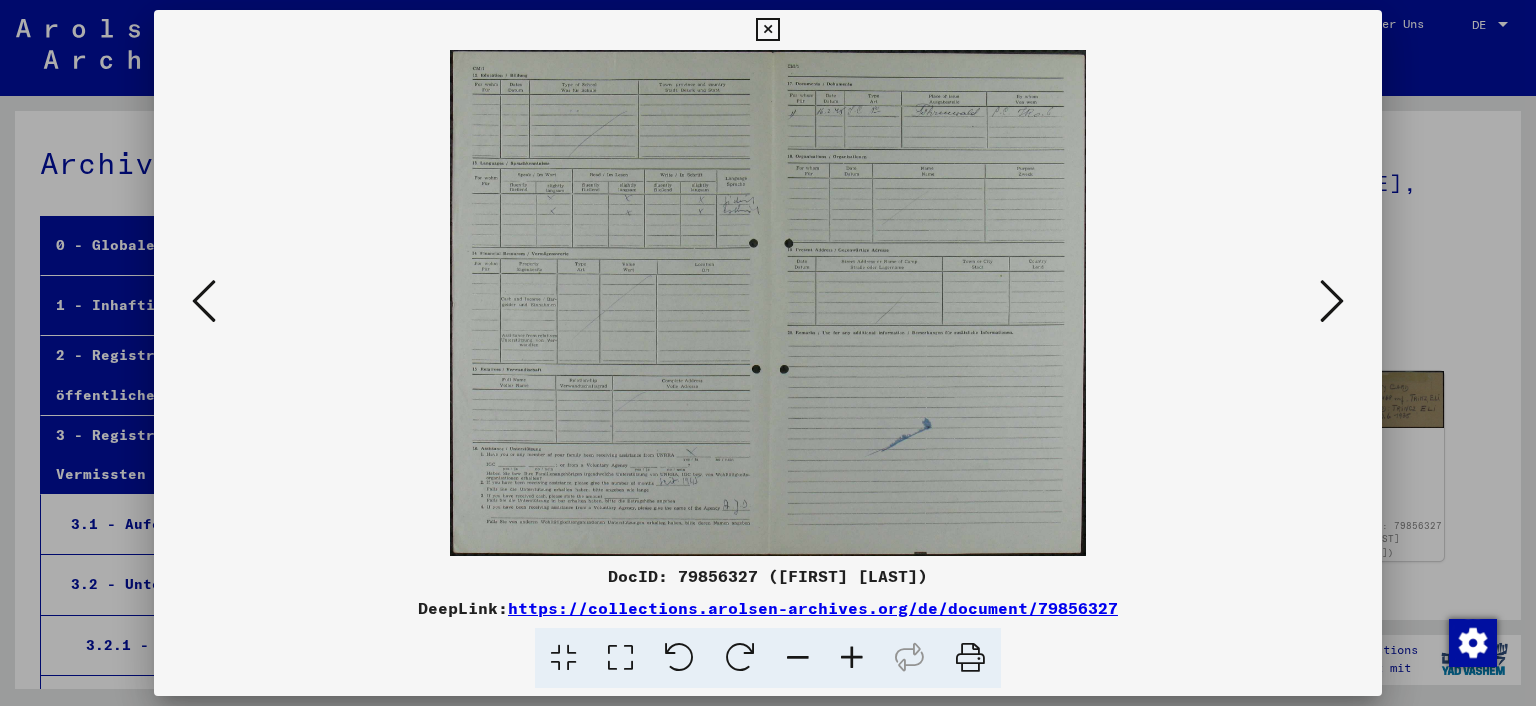 click at bounding box center (204, 301) 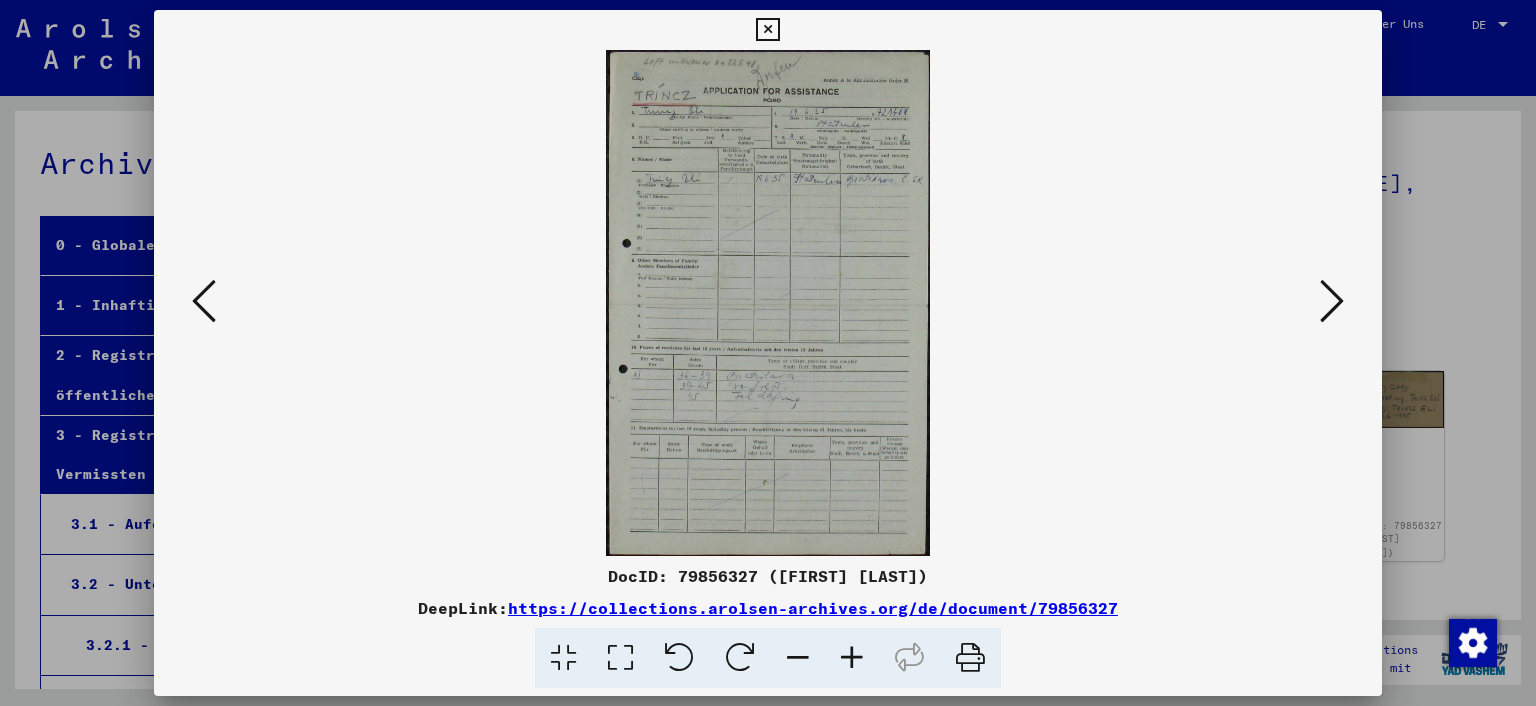 click at bounding box center [204, 301] 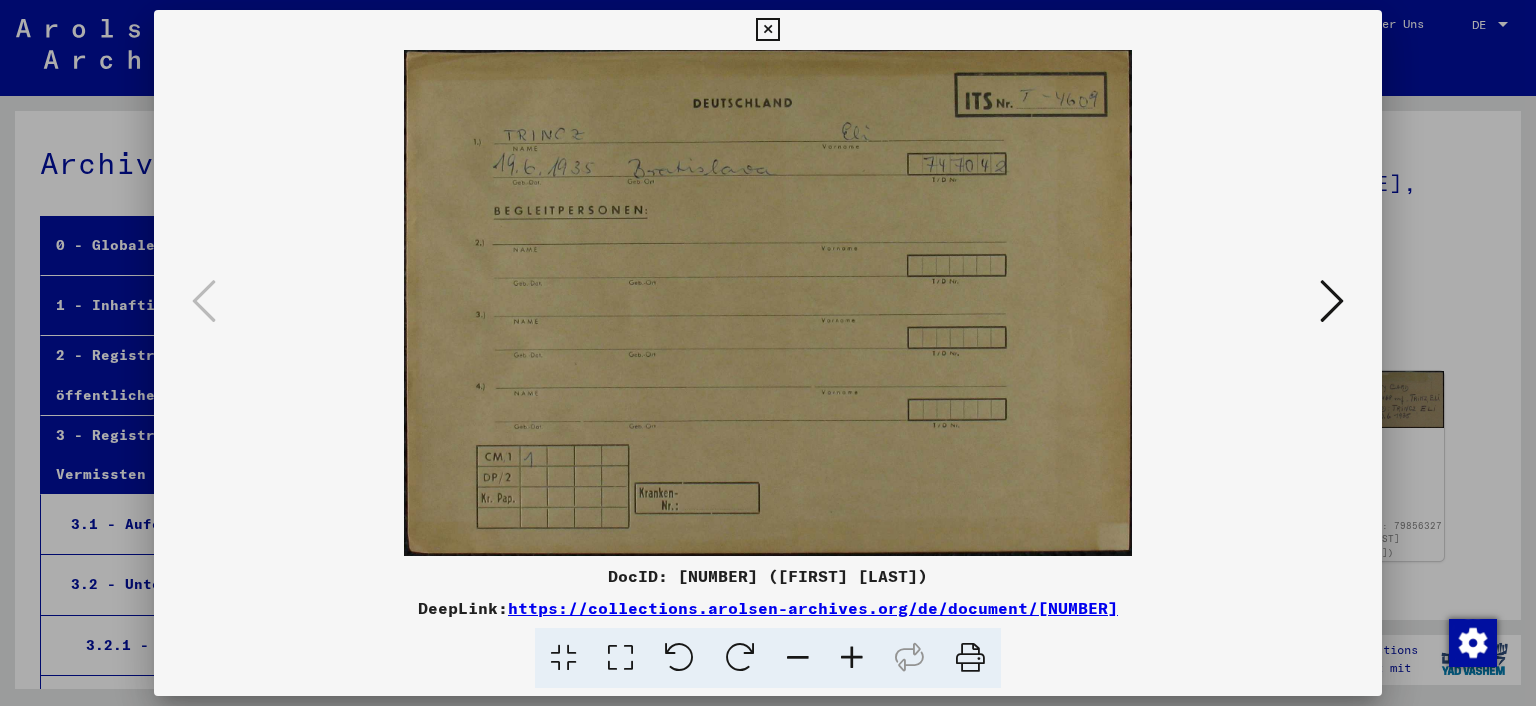click at bounding box center (1332, 301) 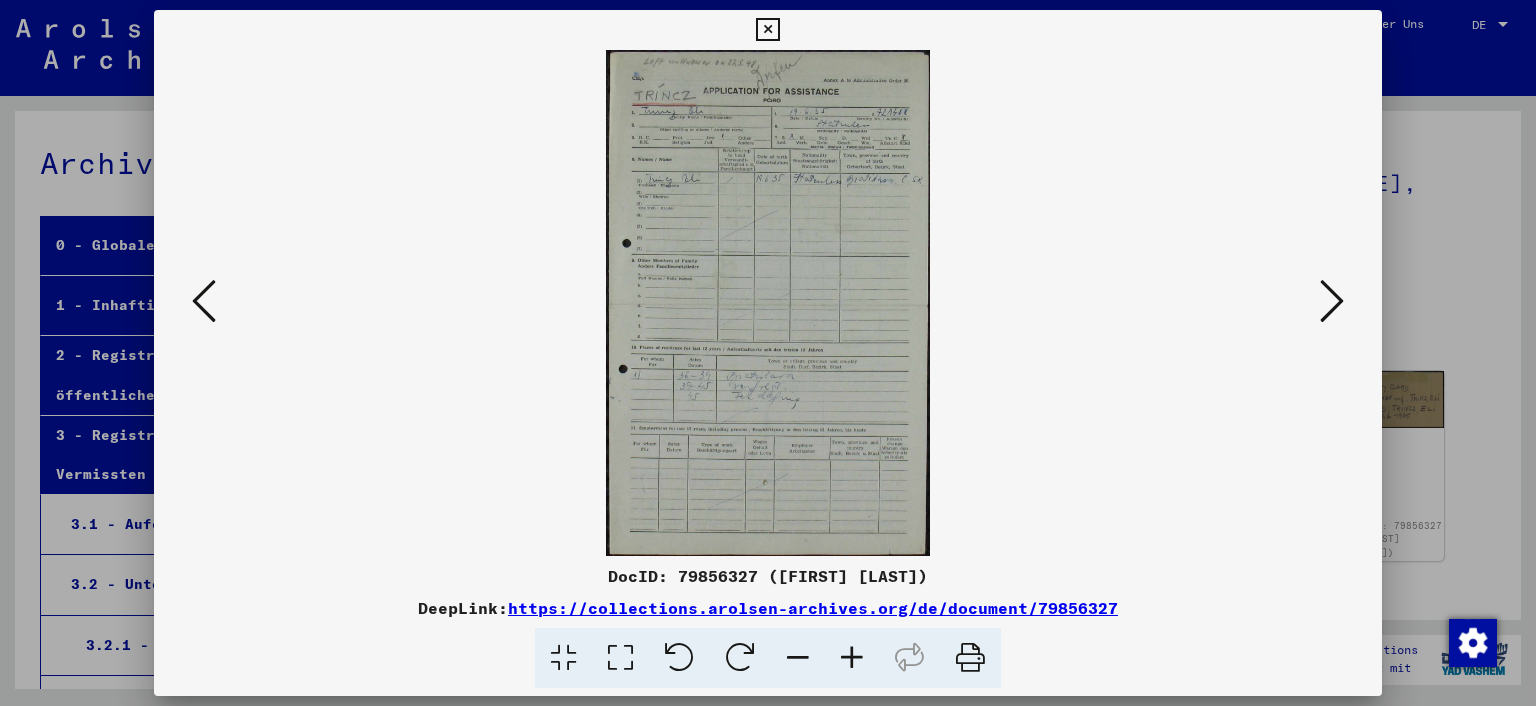 click at bounding box center (852, 658) 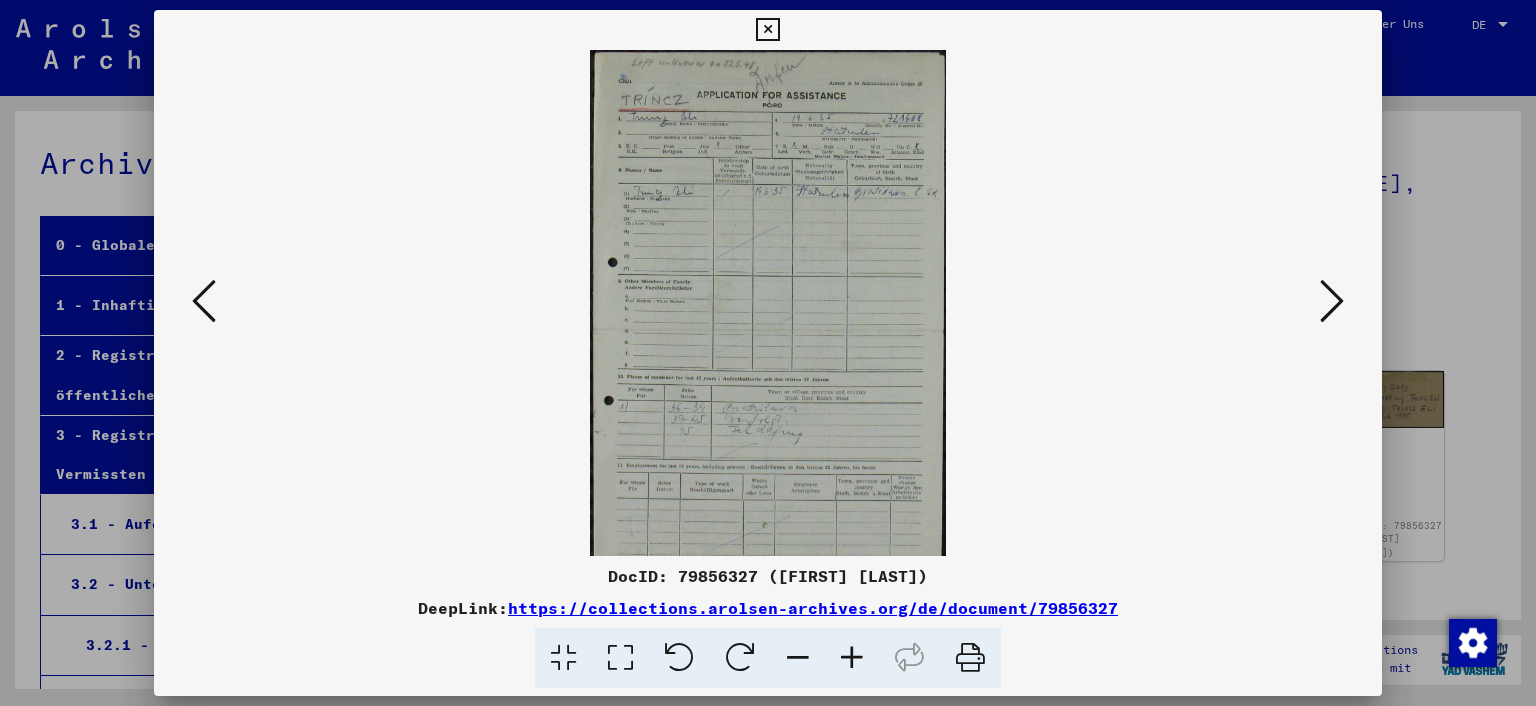 click at bounding box center [852, 658] 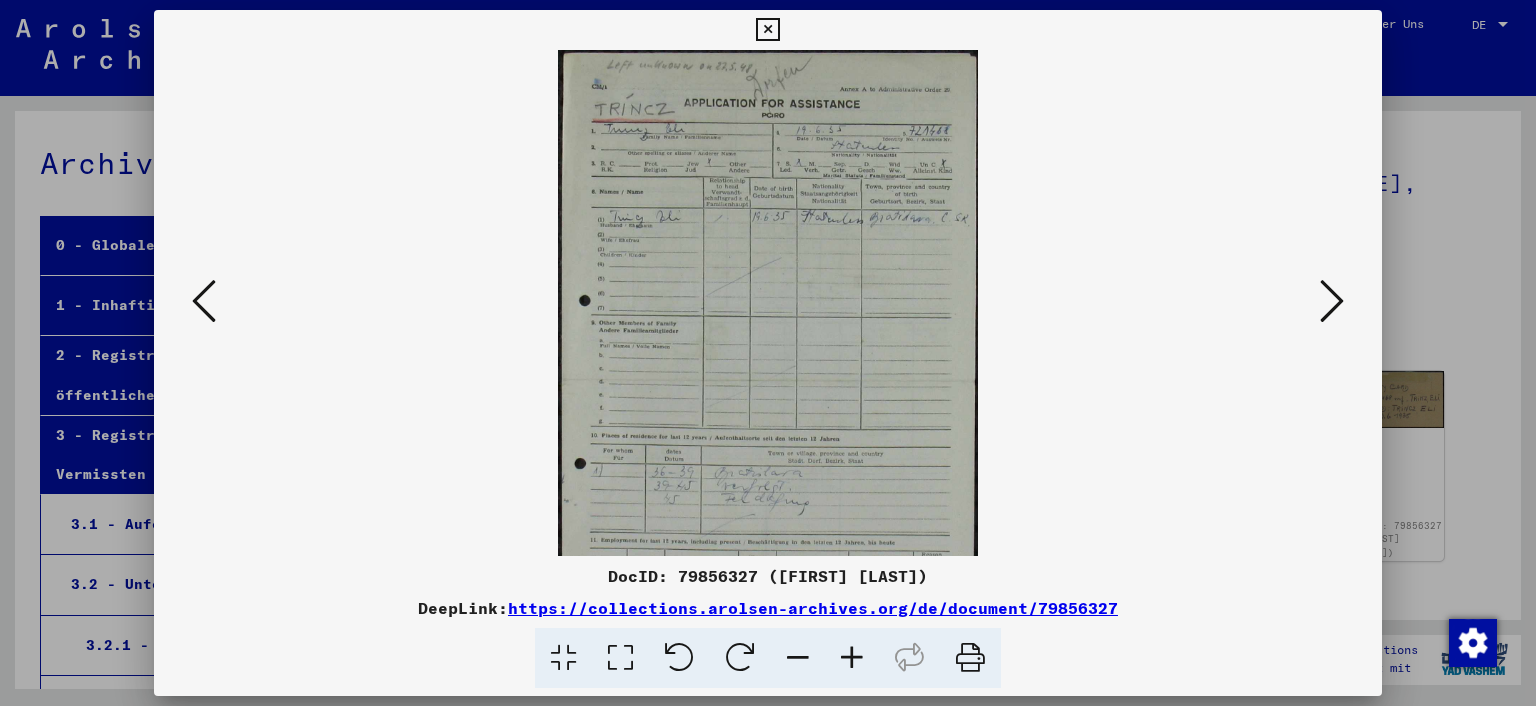 click at bounding box center (852, 658) 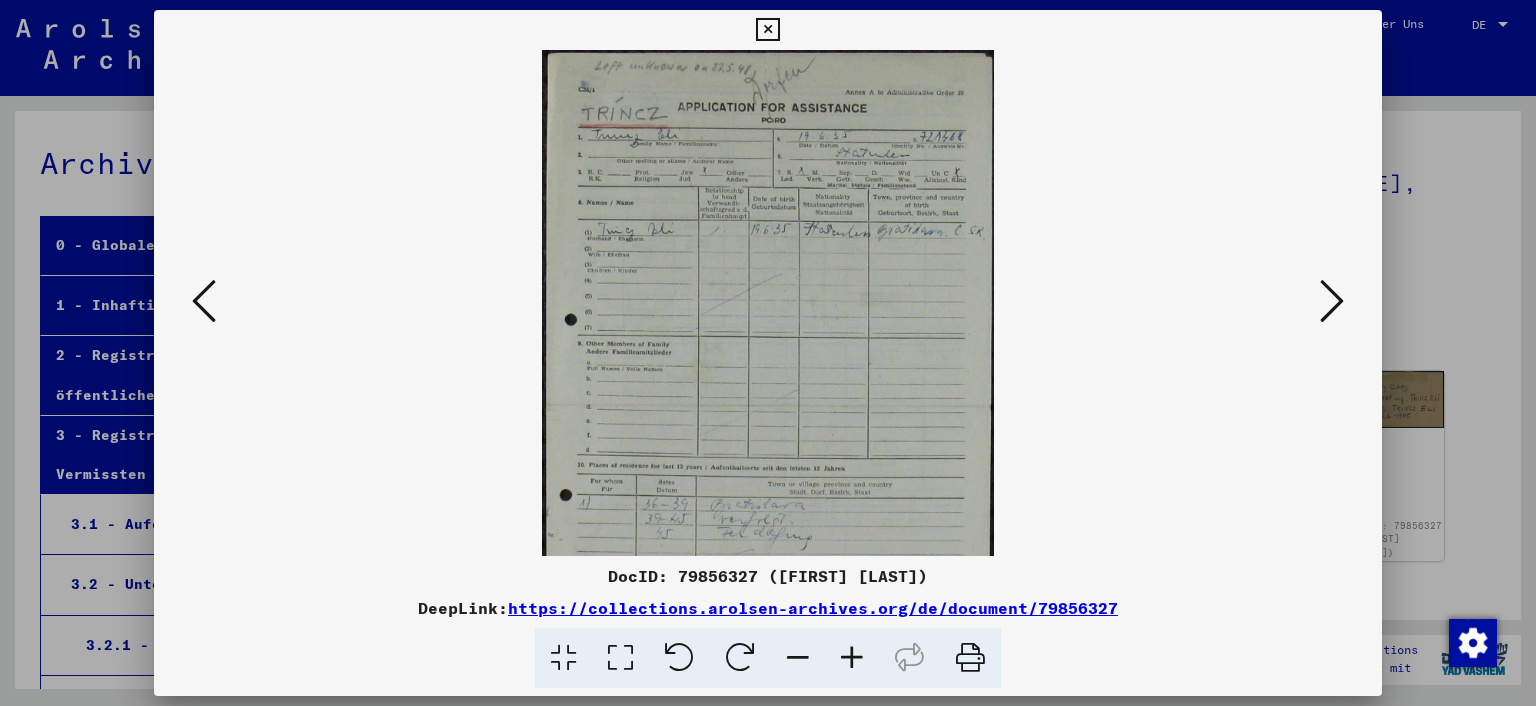 click at bounding box center [852, 658] 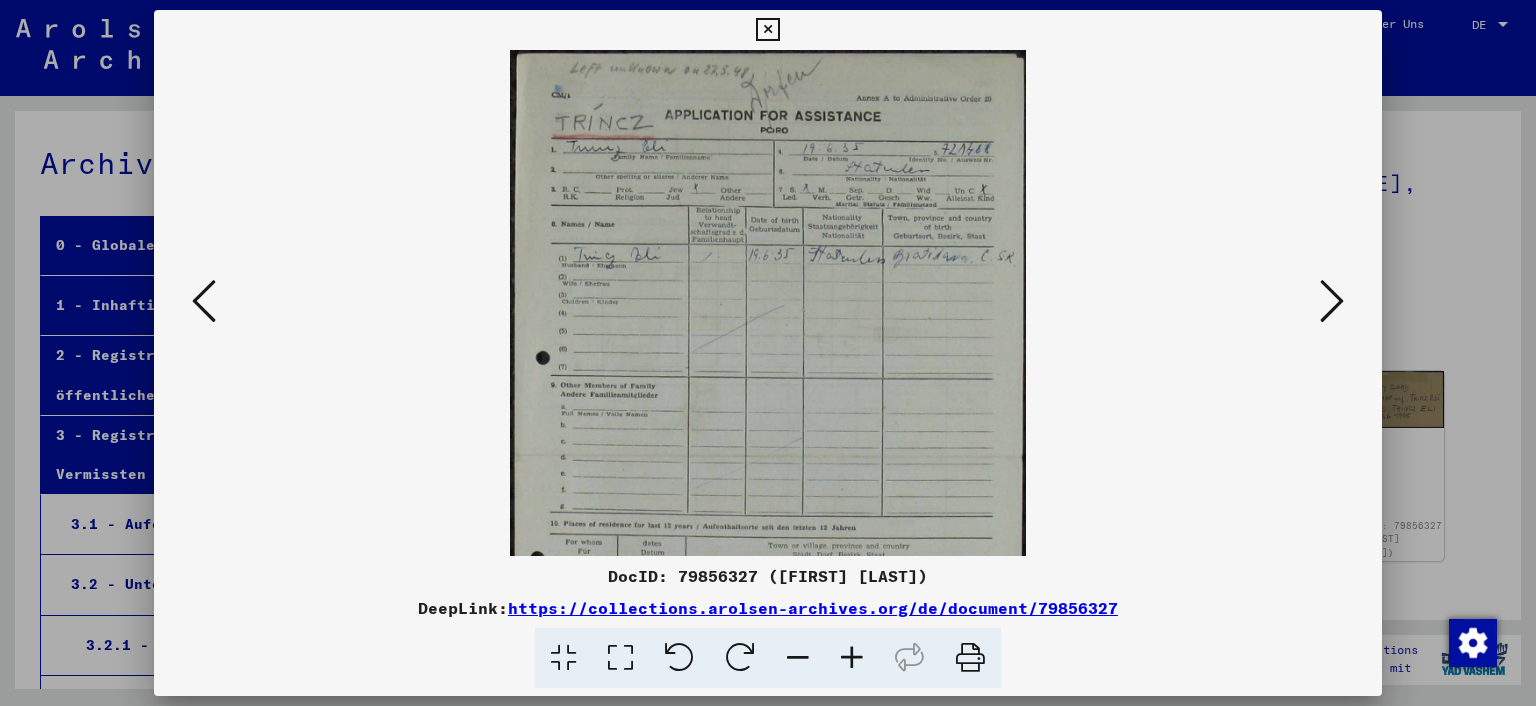 click at bounding box center [852, 658] 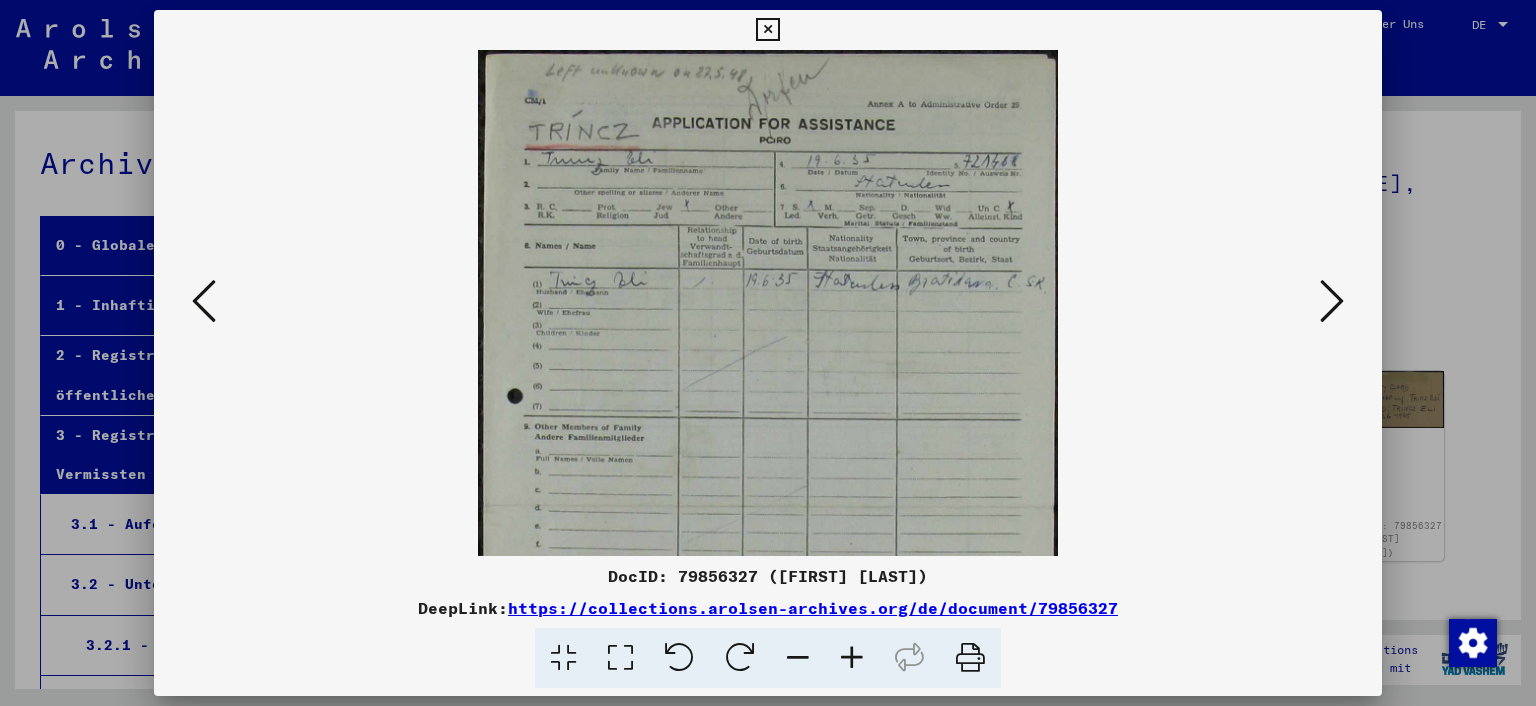 click at bounding box center (852, 658) 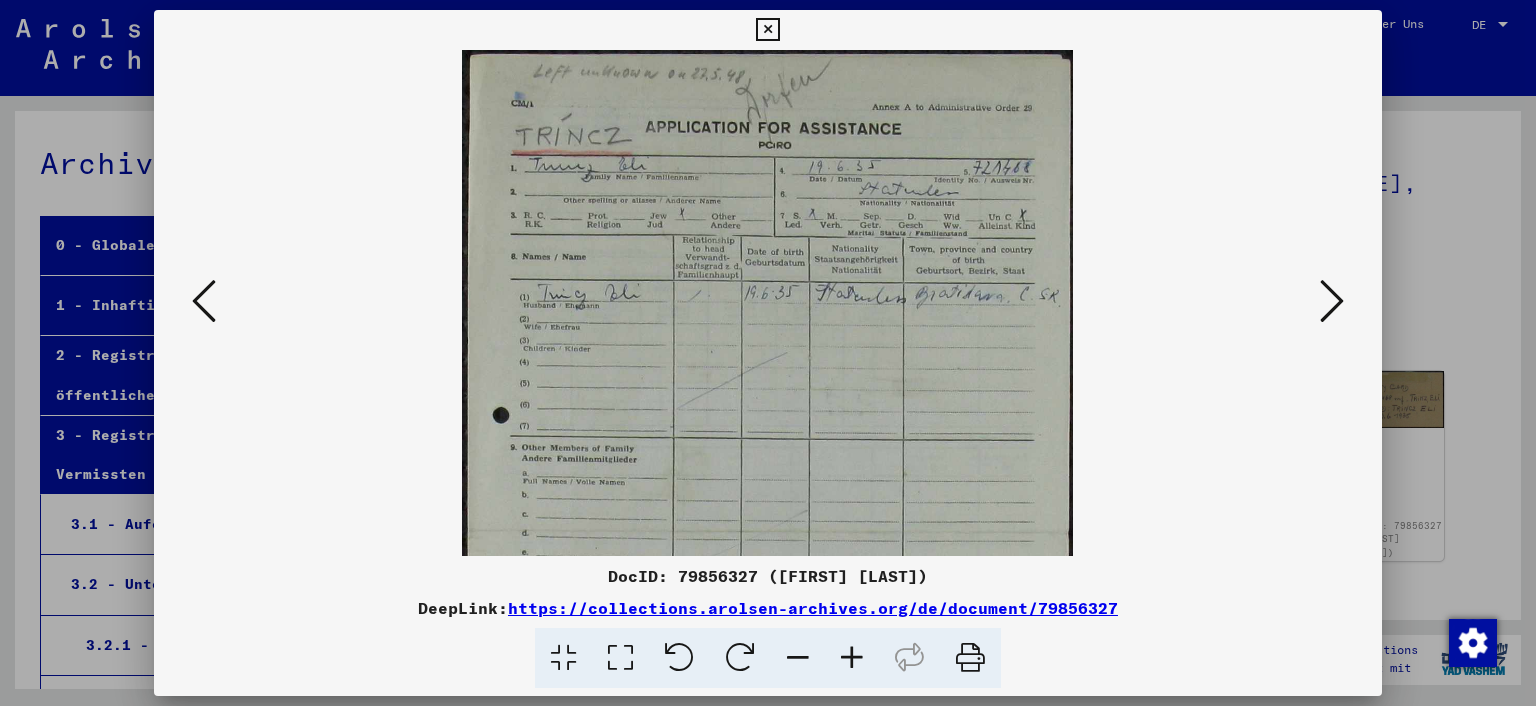click at bounding box center (852, 658) 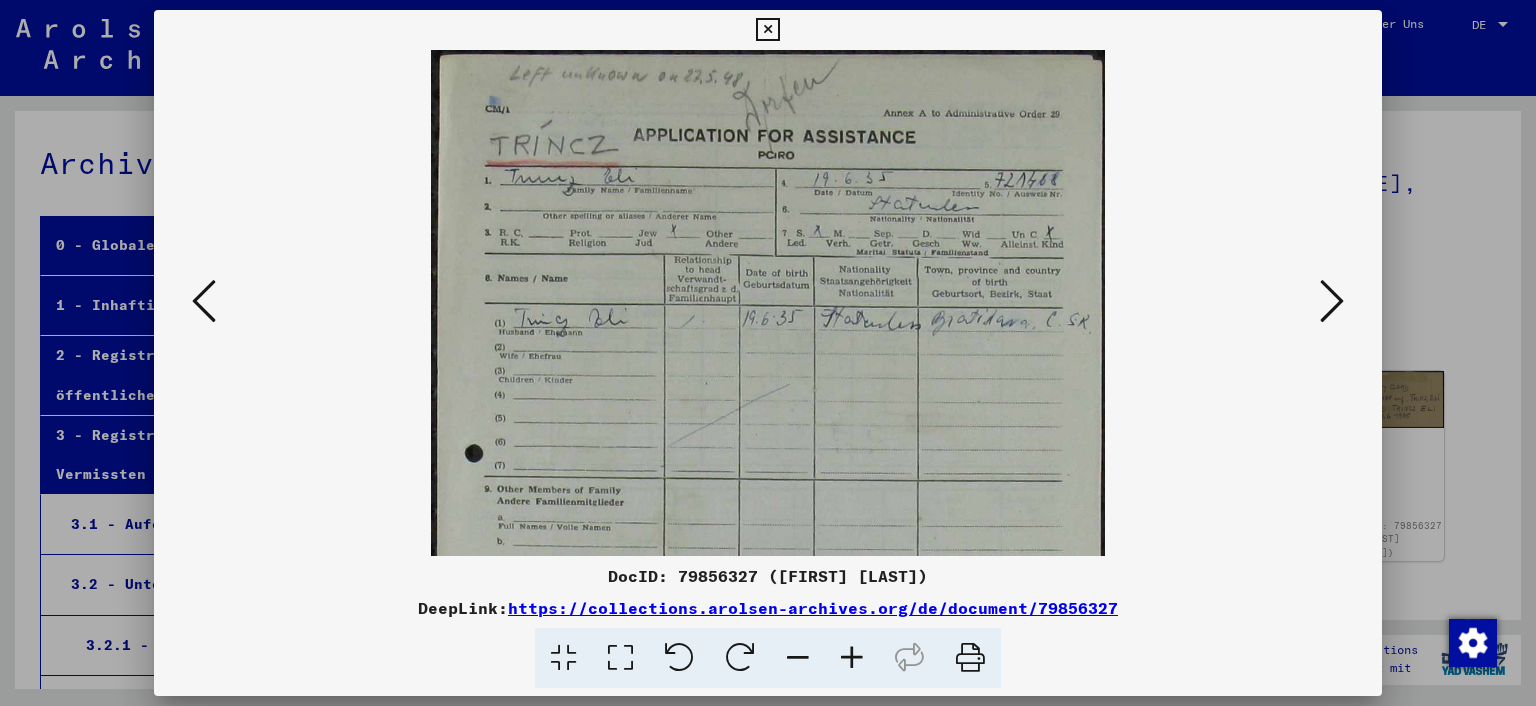click at bounding box center (852, 658) 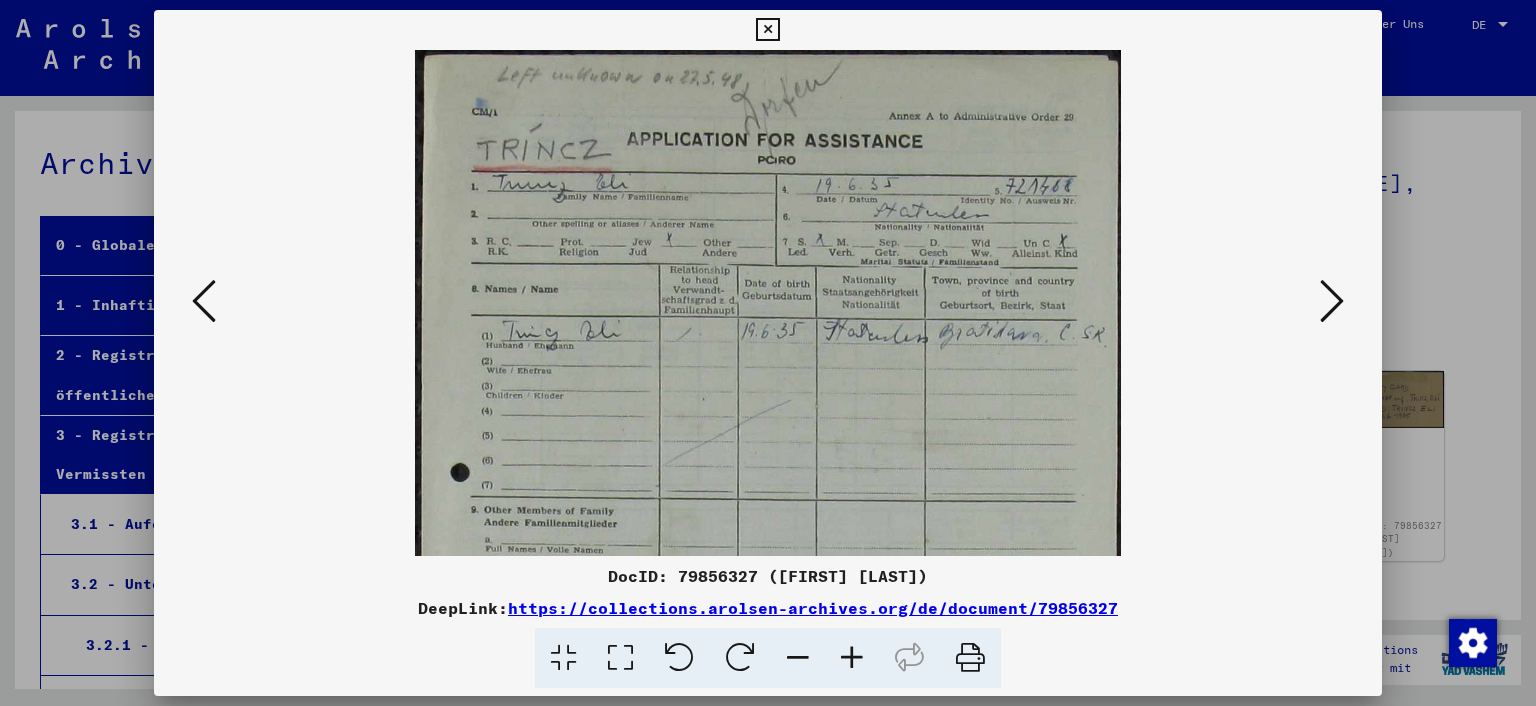 click at bounding box center (852, 658) 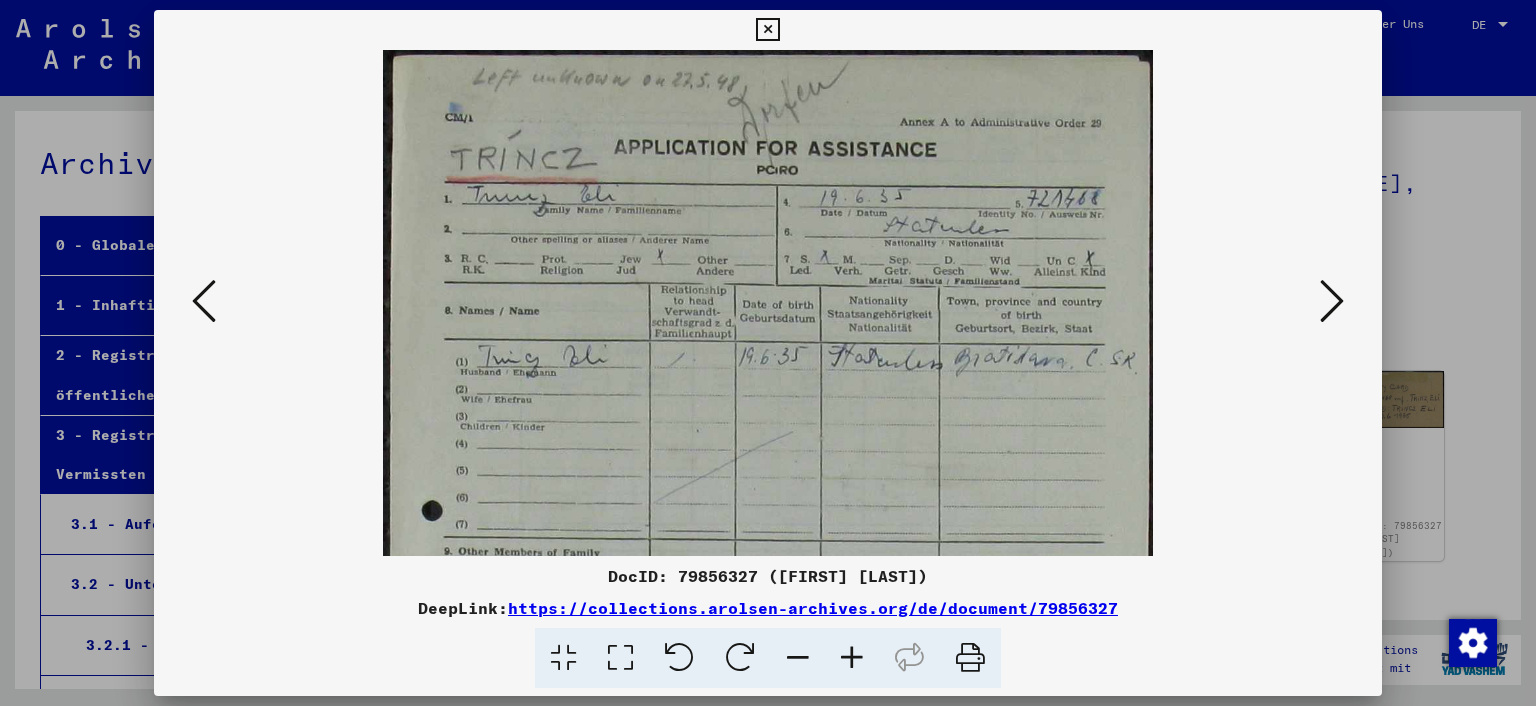 click at bounding box center (852, 658) 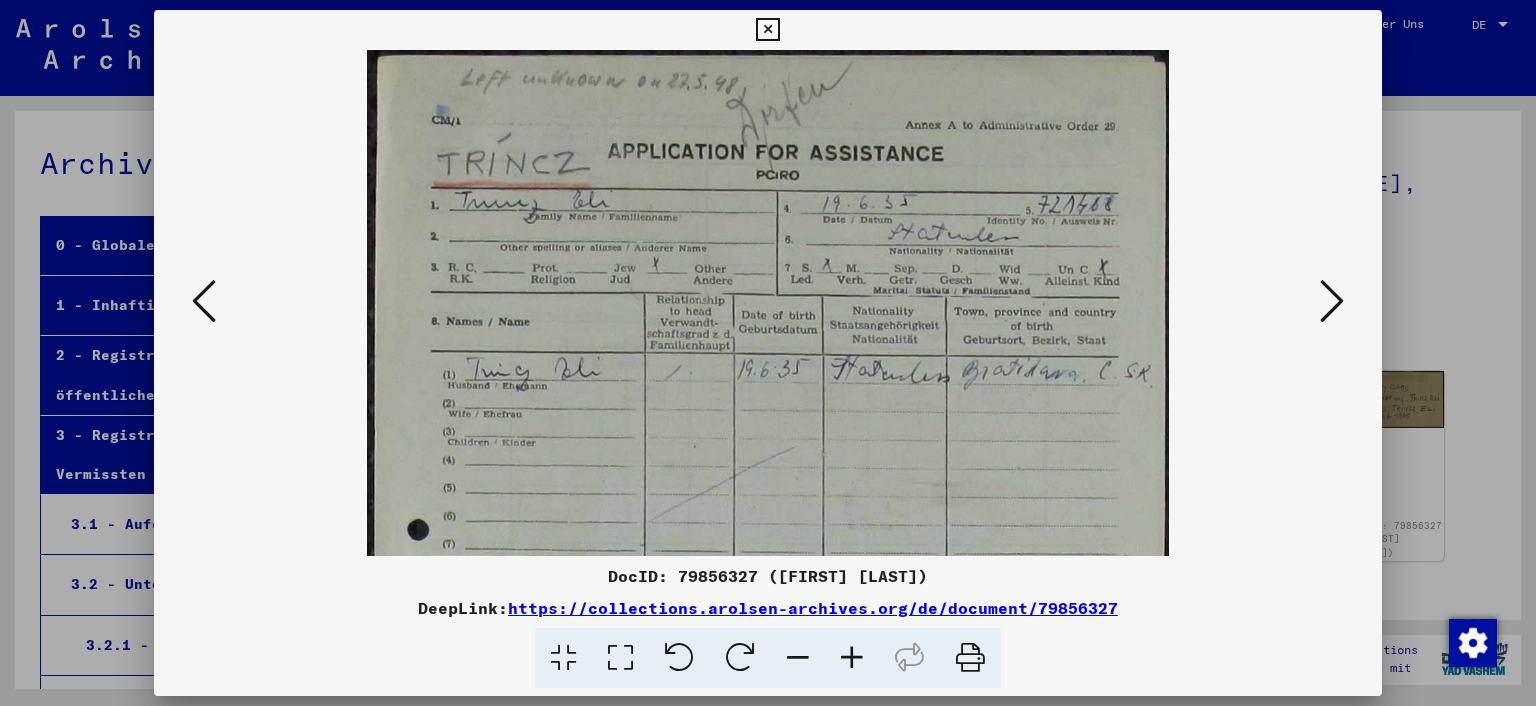 click at bounding box center [852, 658] 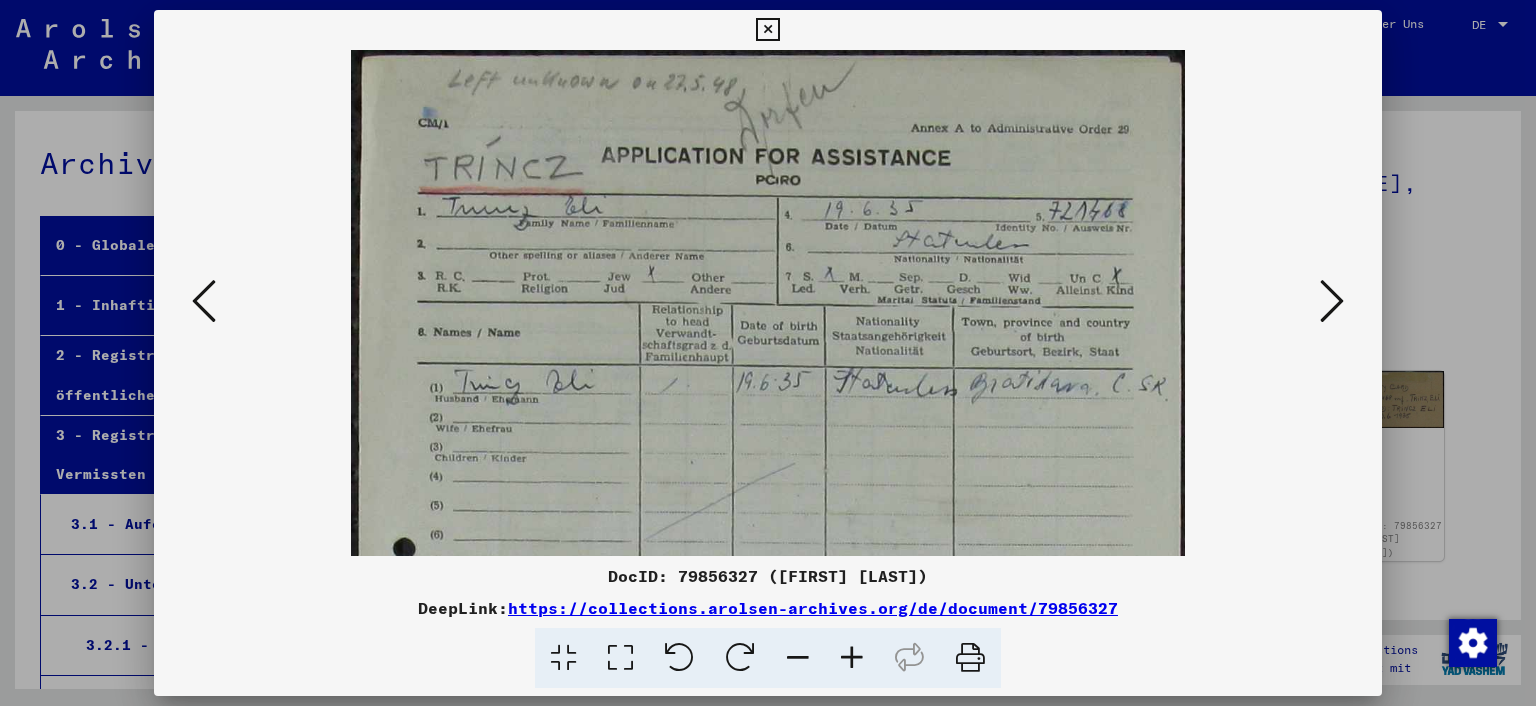 click at bounding box center [852, 658] 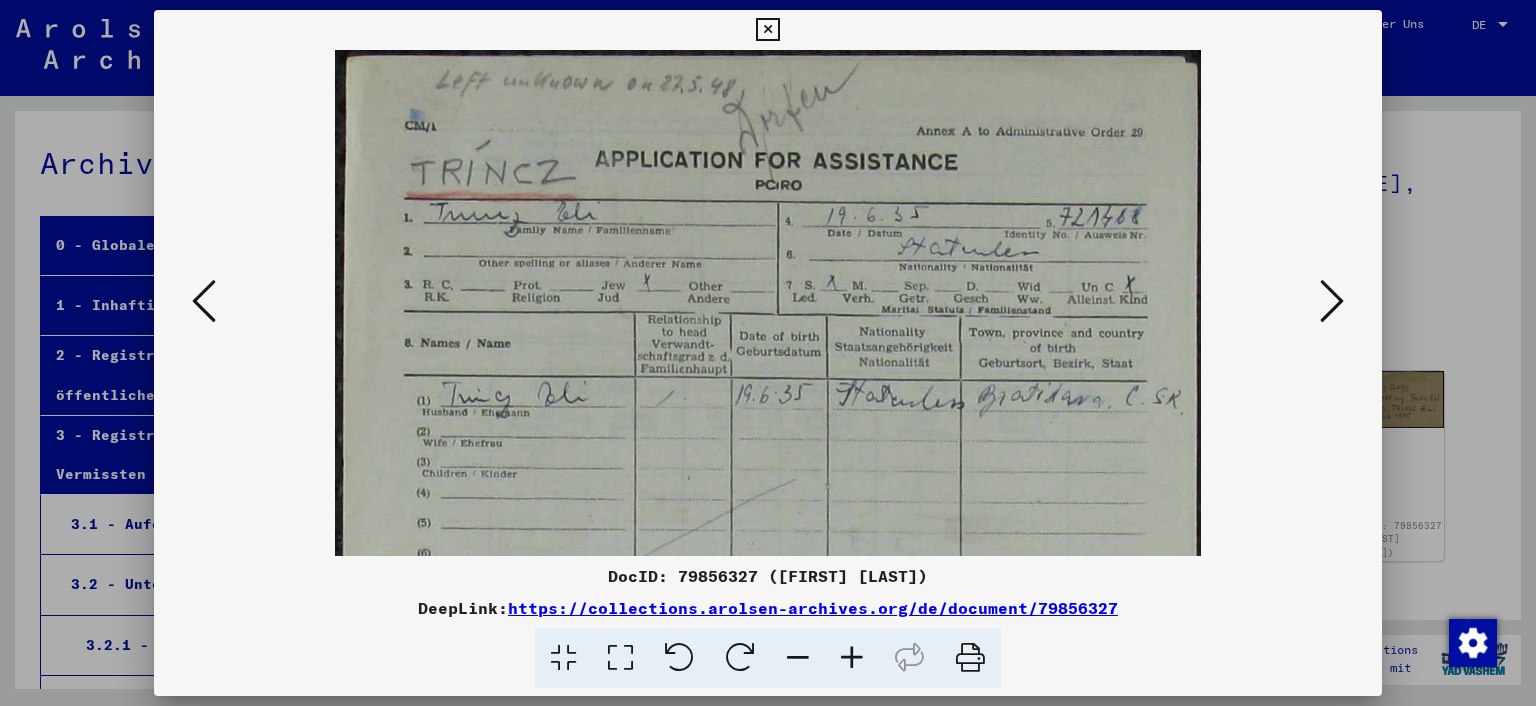 click at bounding box center [852, 658] 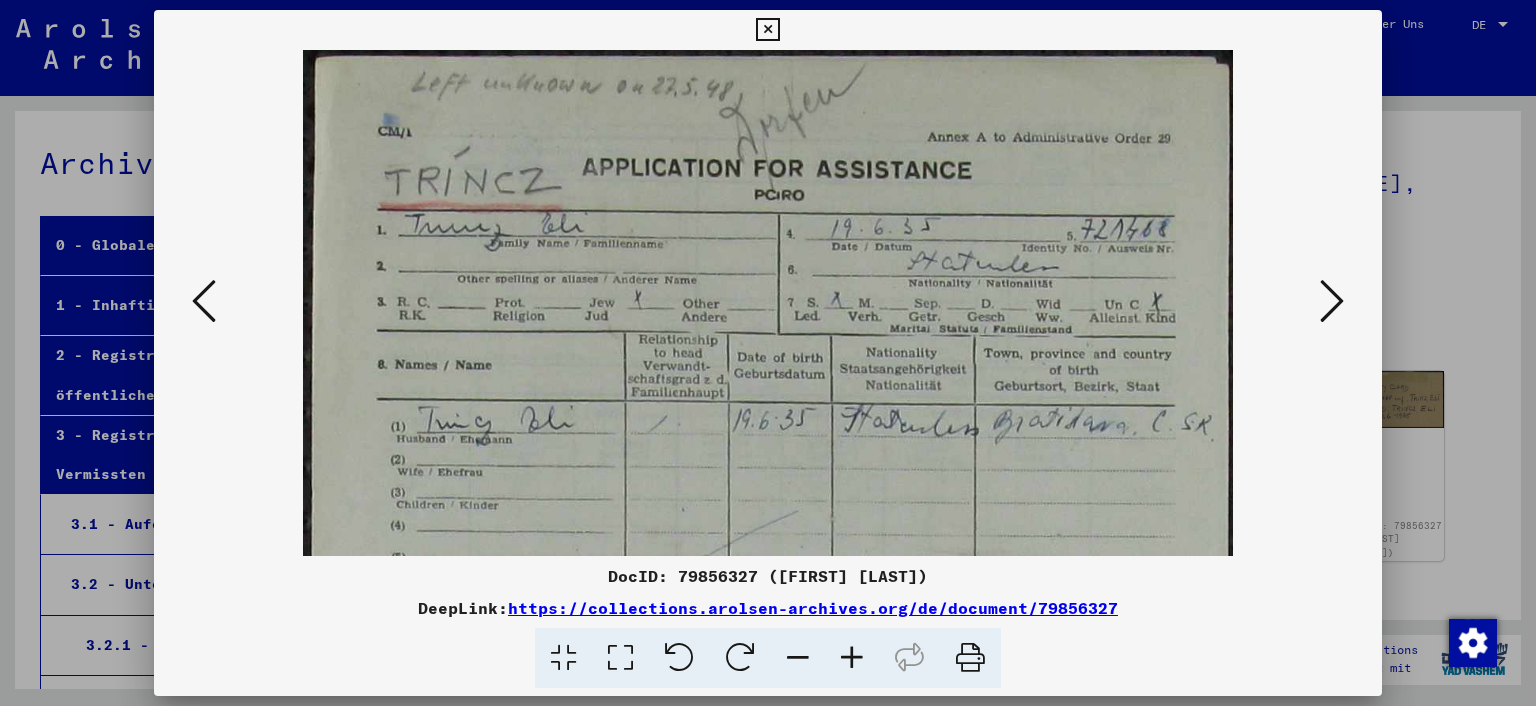click at bounding box center (852, 658) 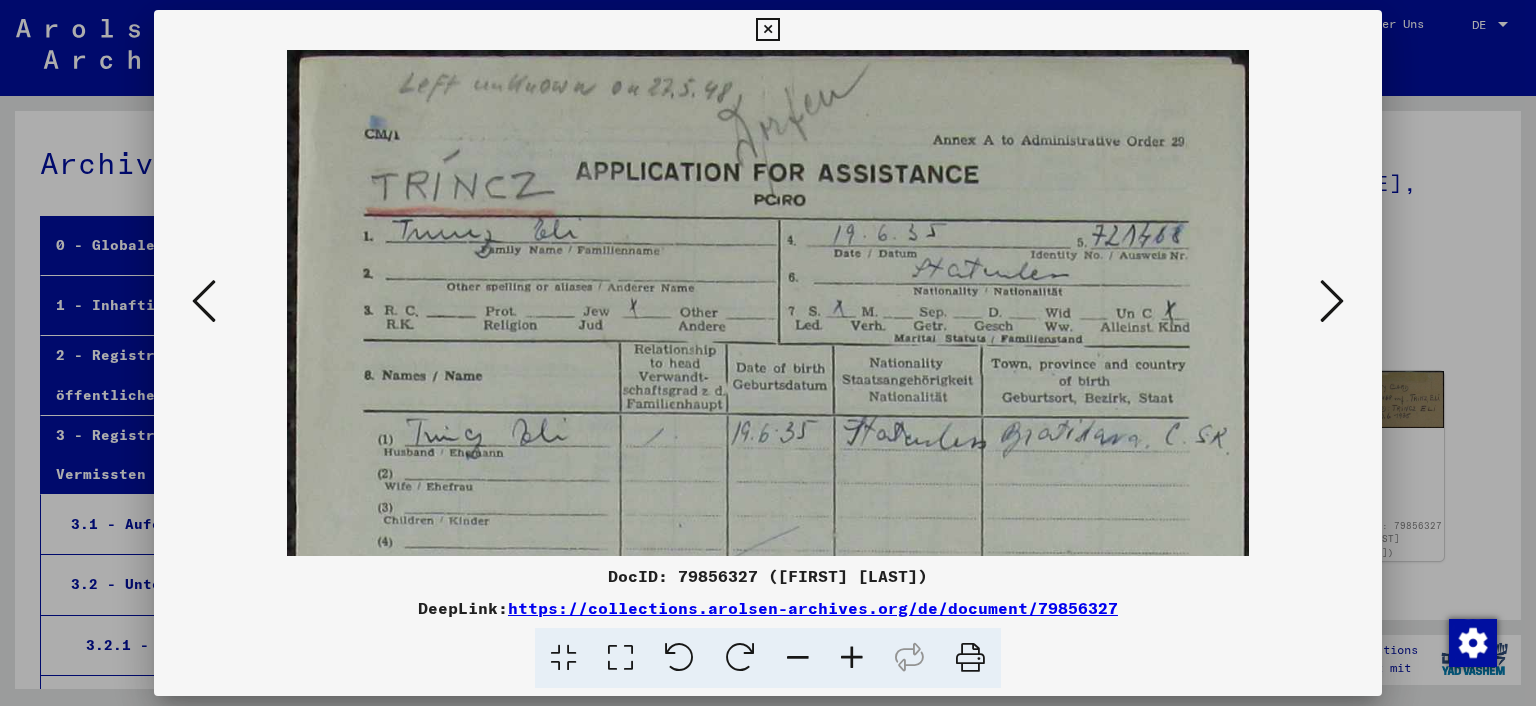click at bounding box center (852, 658) 